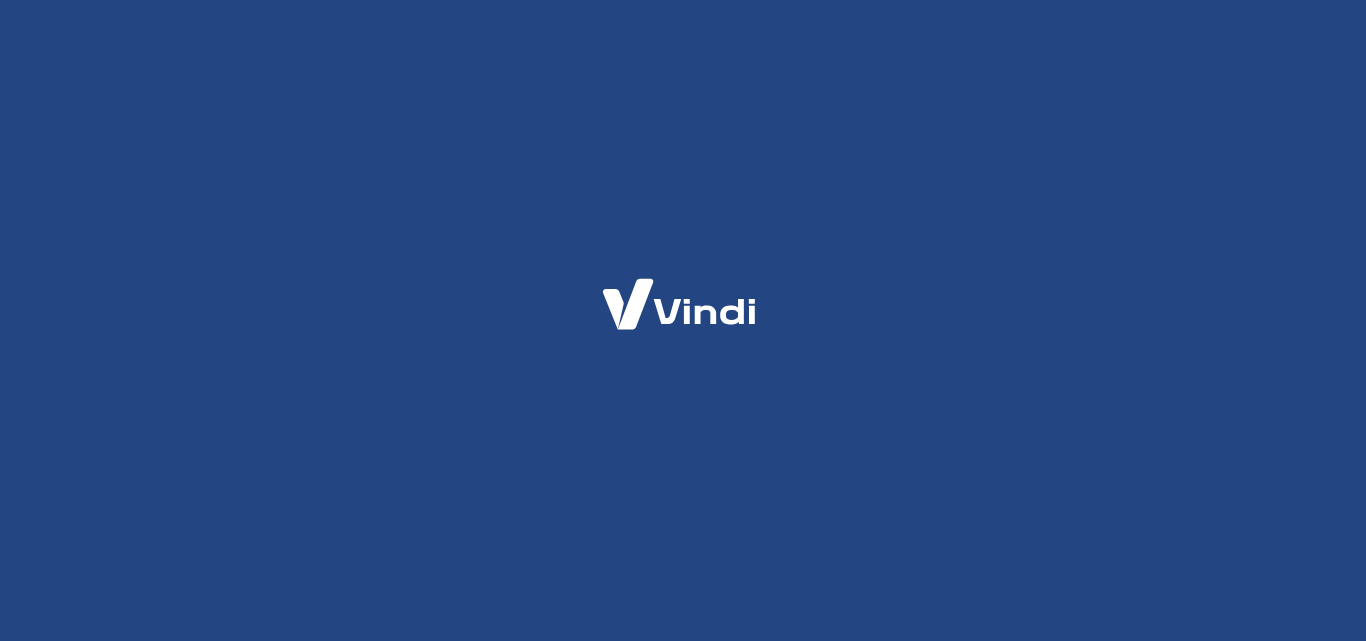 scroll, scrollTop: 0, scrollLeft: 0, axis: both 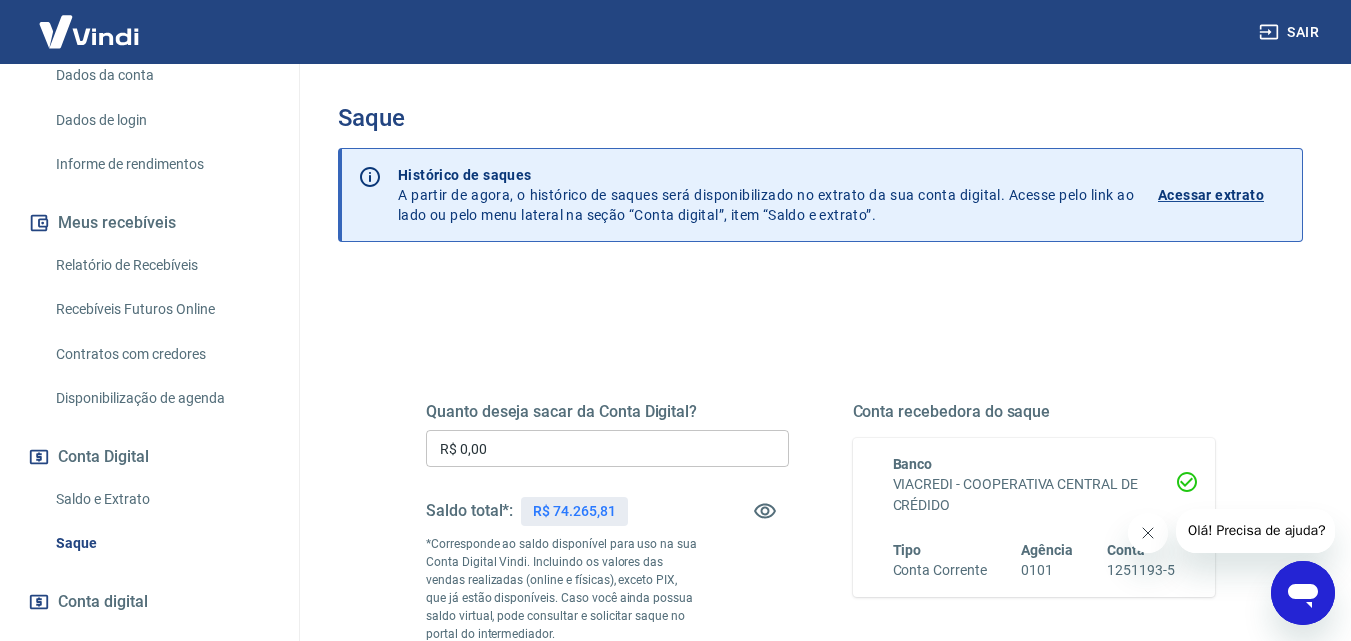 click on "Saldo e Extrato" at bounding box center [161, 499] 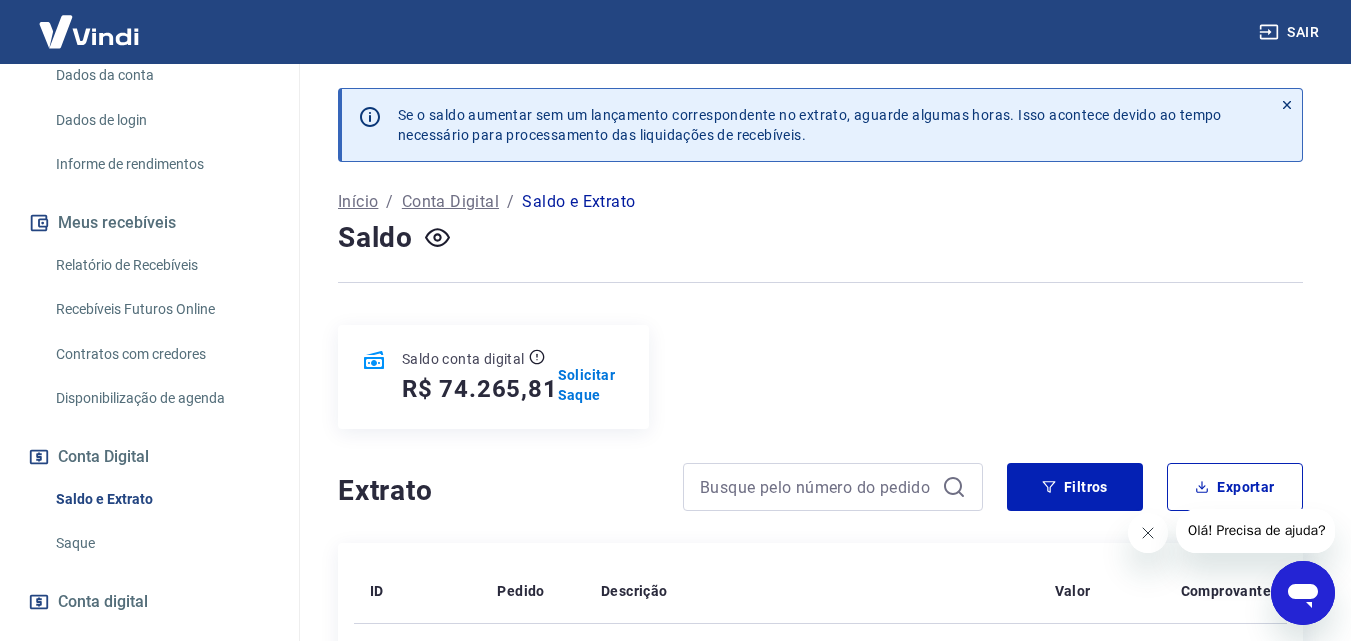 scroll, scrollTop: 0, scrollLeft: 0, axis: both 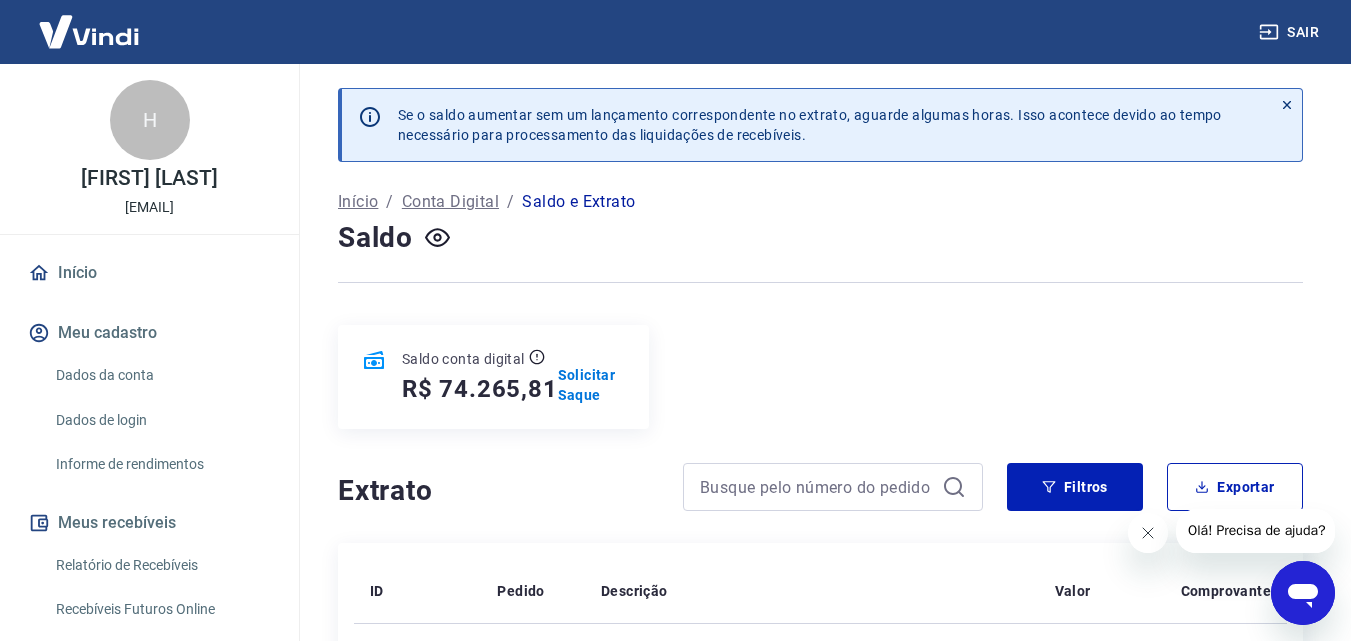 click on "Início" at bounding box center [149, 273] 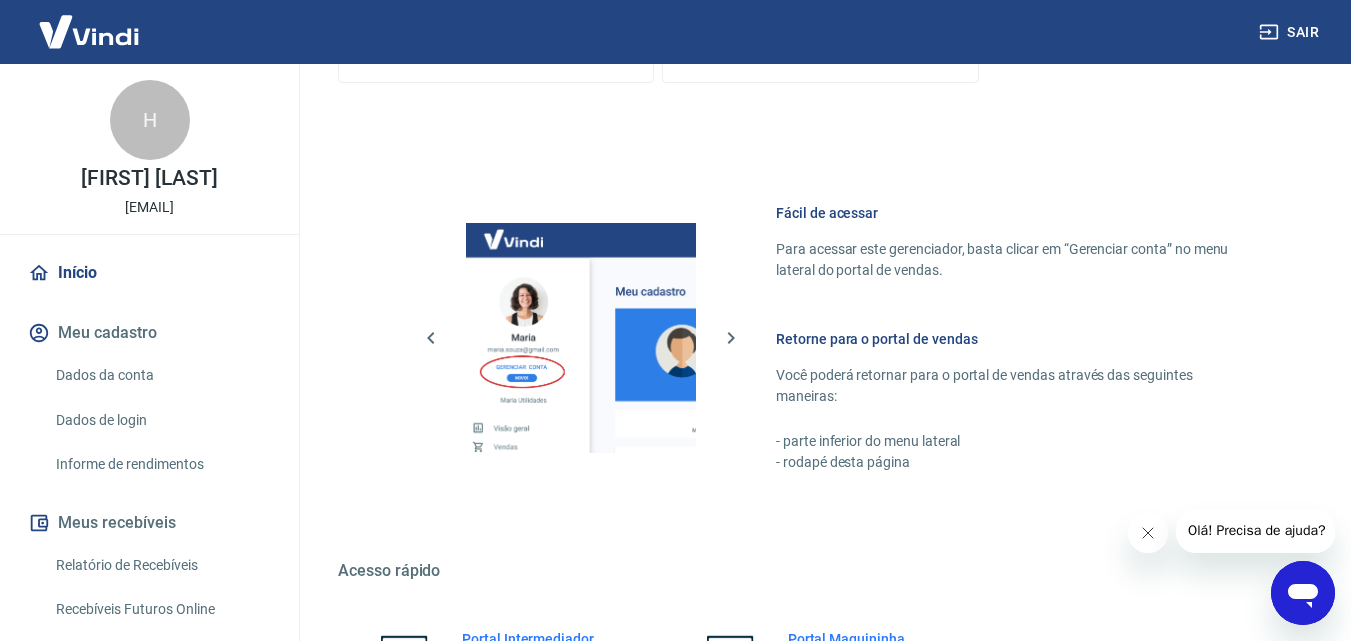 scroll, scrollTop: 1000, scrollLeft: 0, axis: vertical 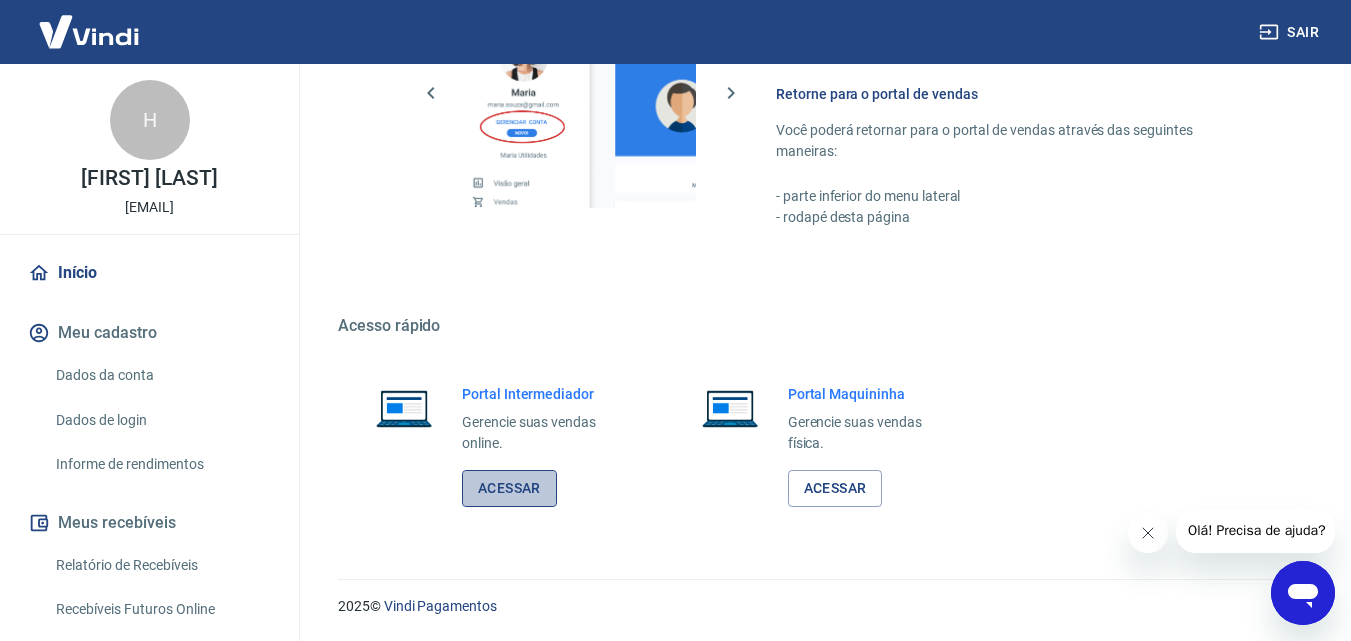 click on "Acessar" at bounding box center [509, 488] 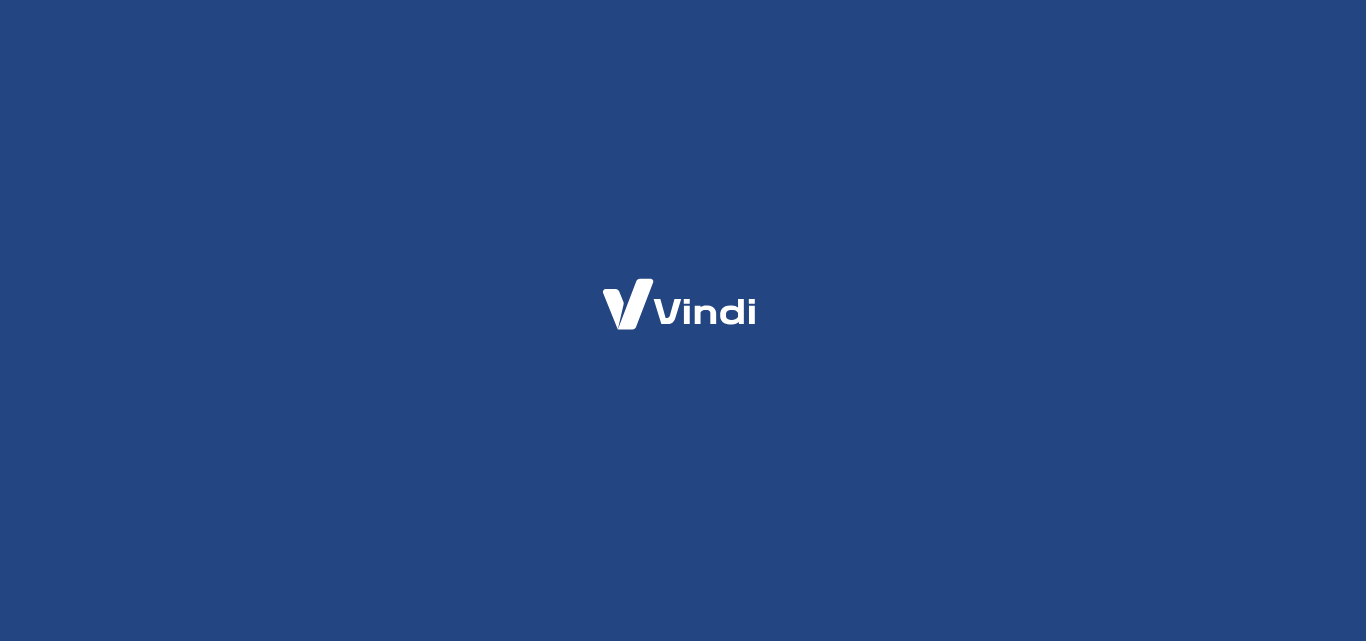 scroll, scrollTop: 0, scrollLeft: 0, axis: both 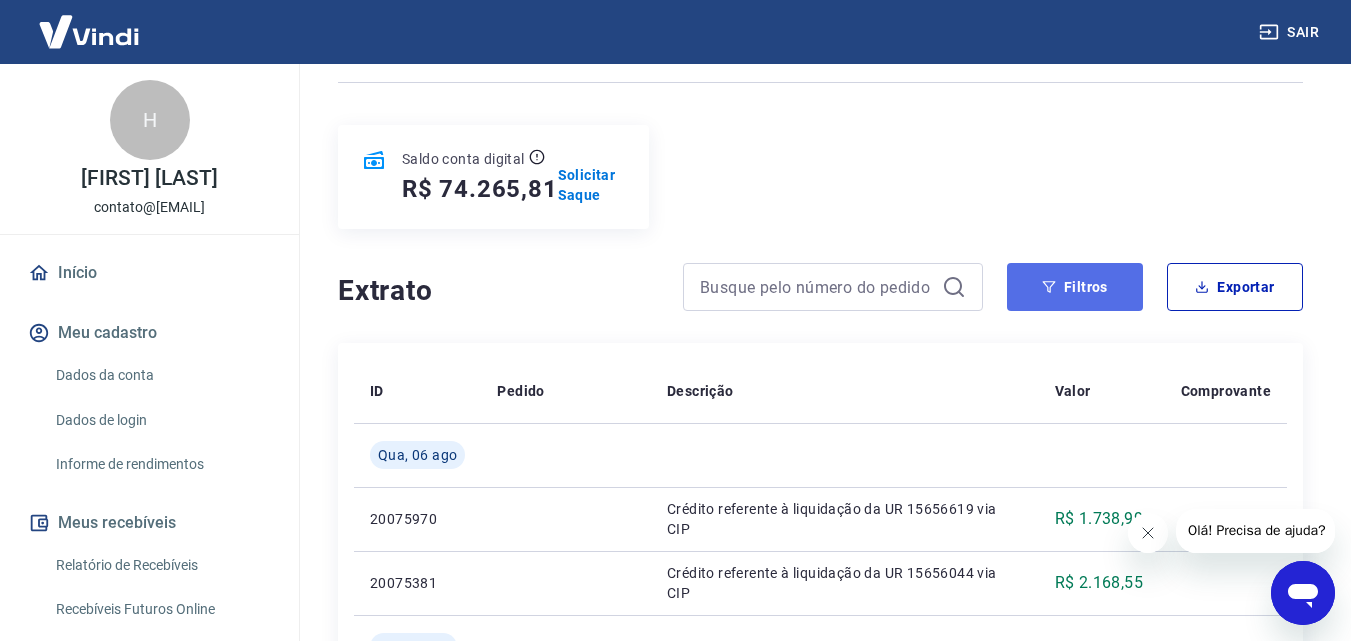 click on "Filtros" at bounding box center (1075, 287) 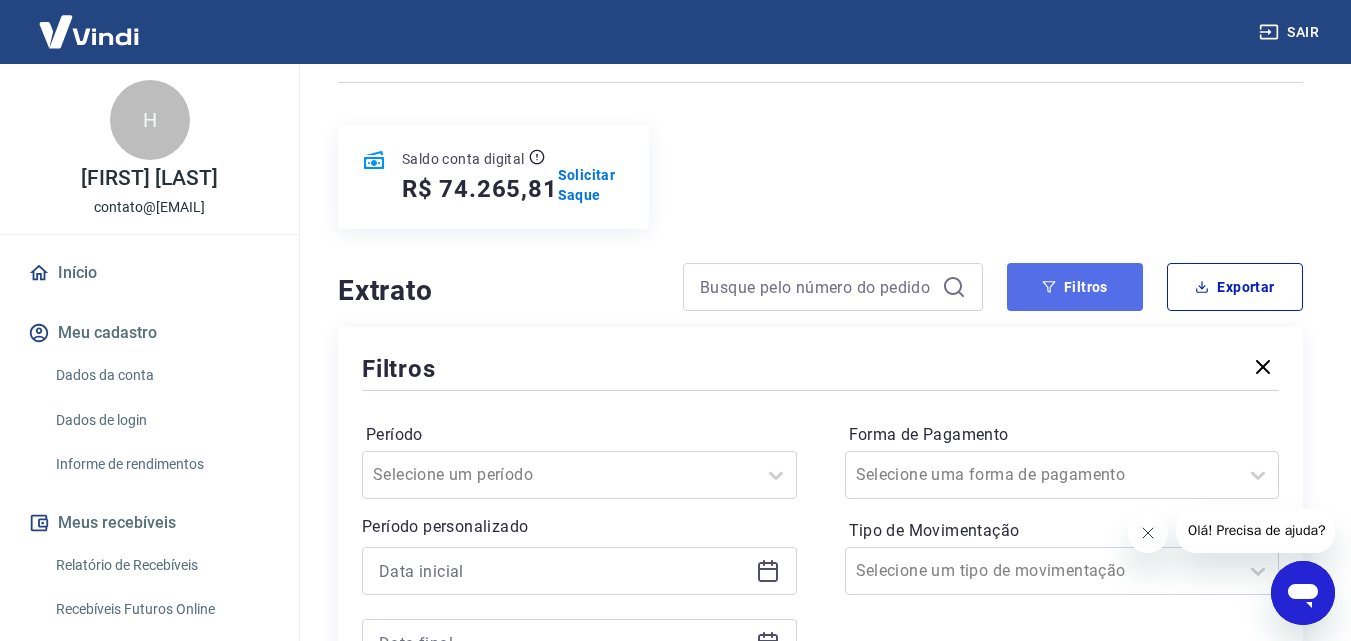 click 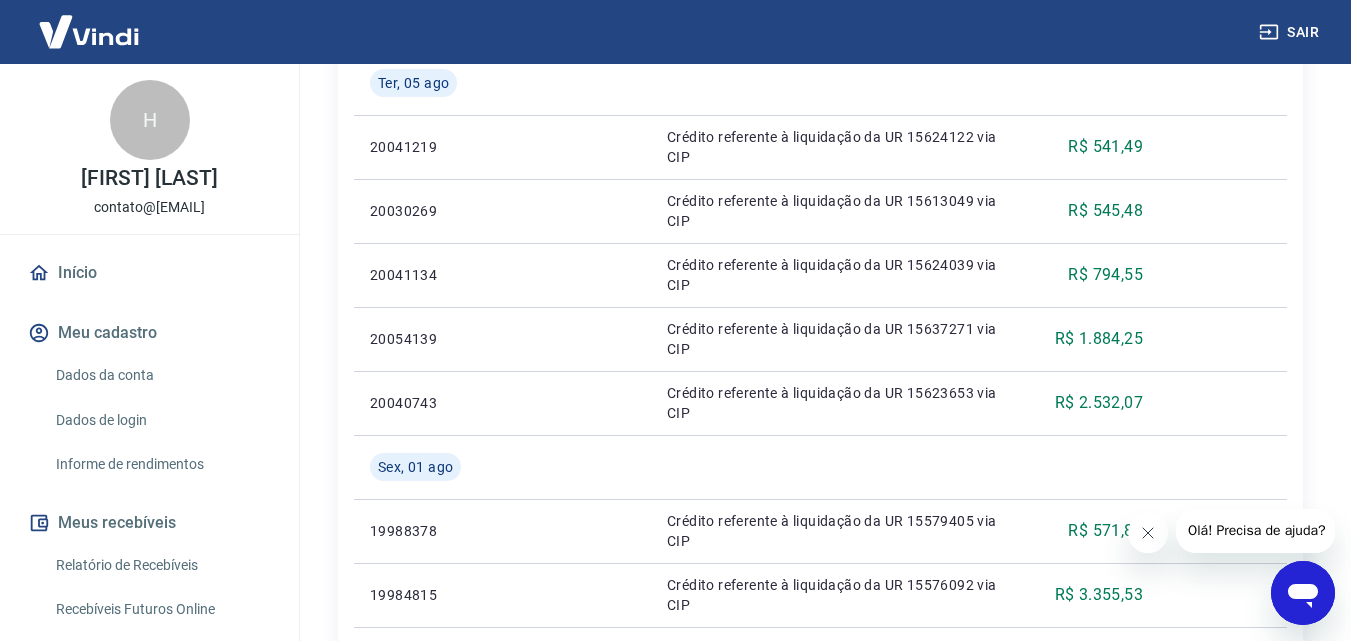 scroll, scrollTop: 100, scrollLeft: 0, axis: vertical 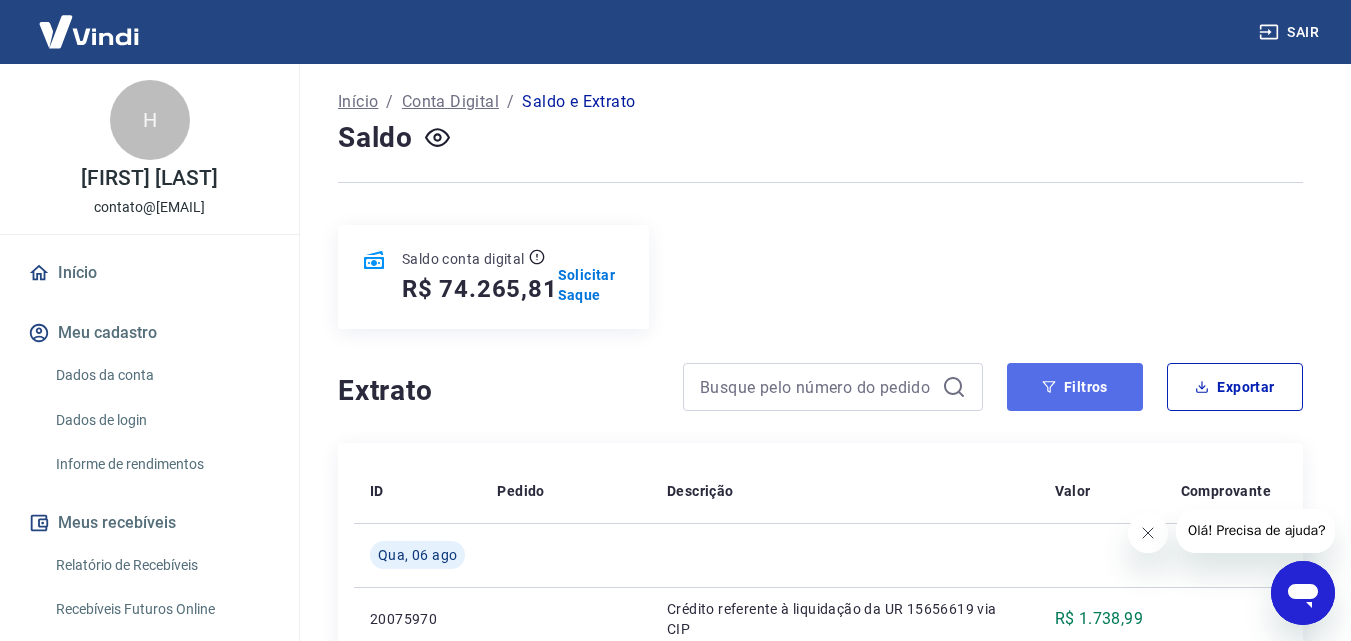 click on "Filtros" at bounding box center [1075, 387] 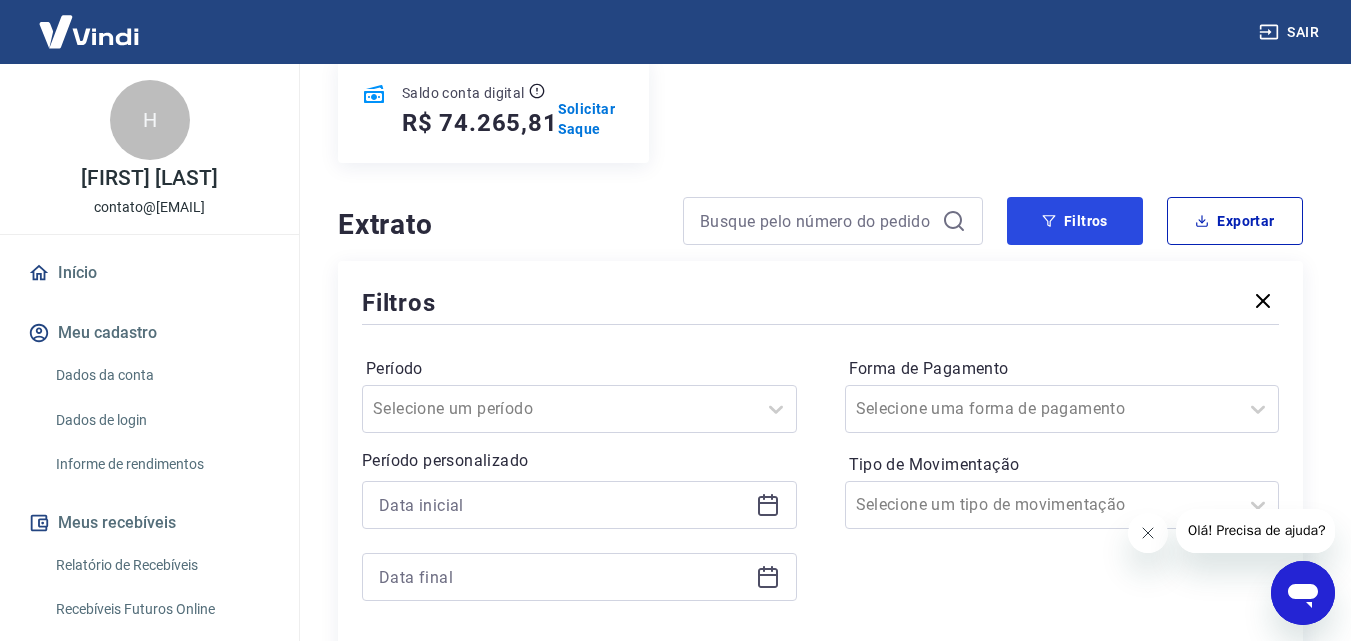 scroll, scrollTop: 500, scrollLeft: 0, axis: vertical 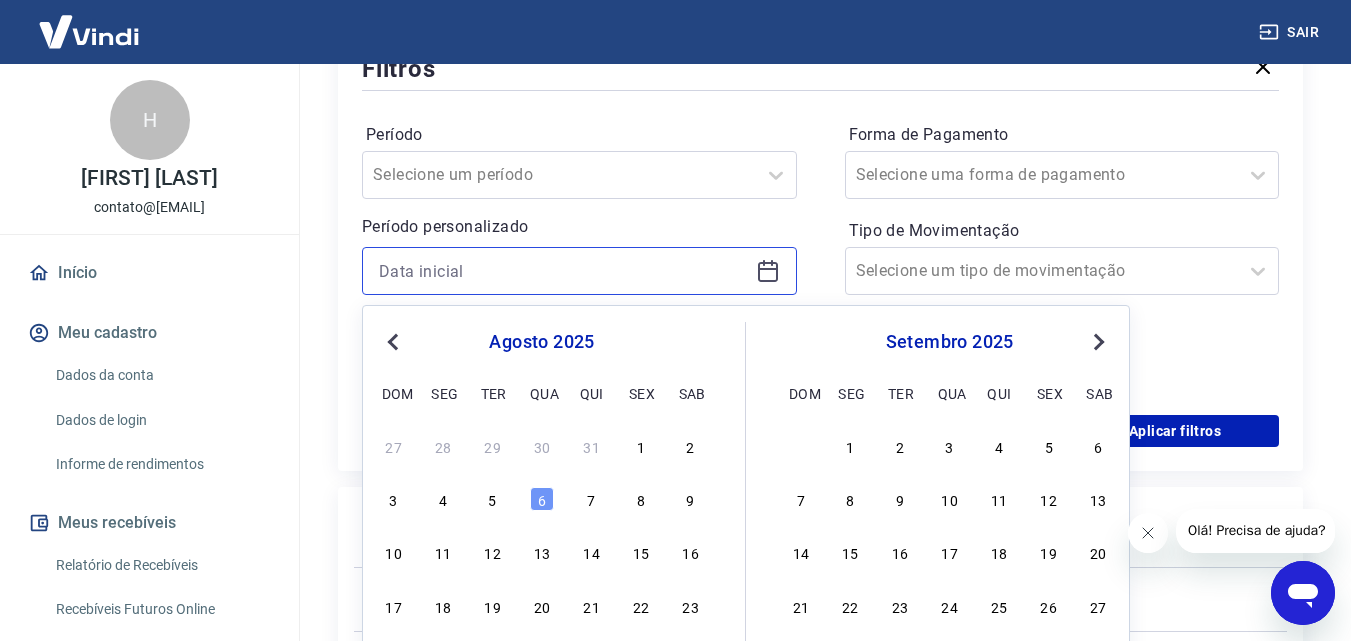 click at bounding box center [563, 271] 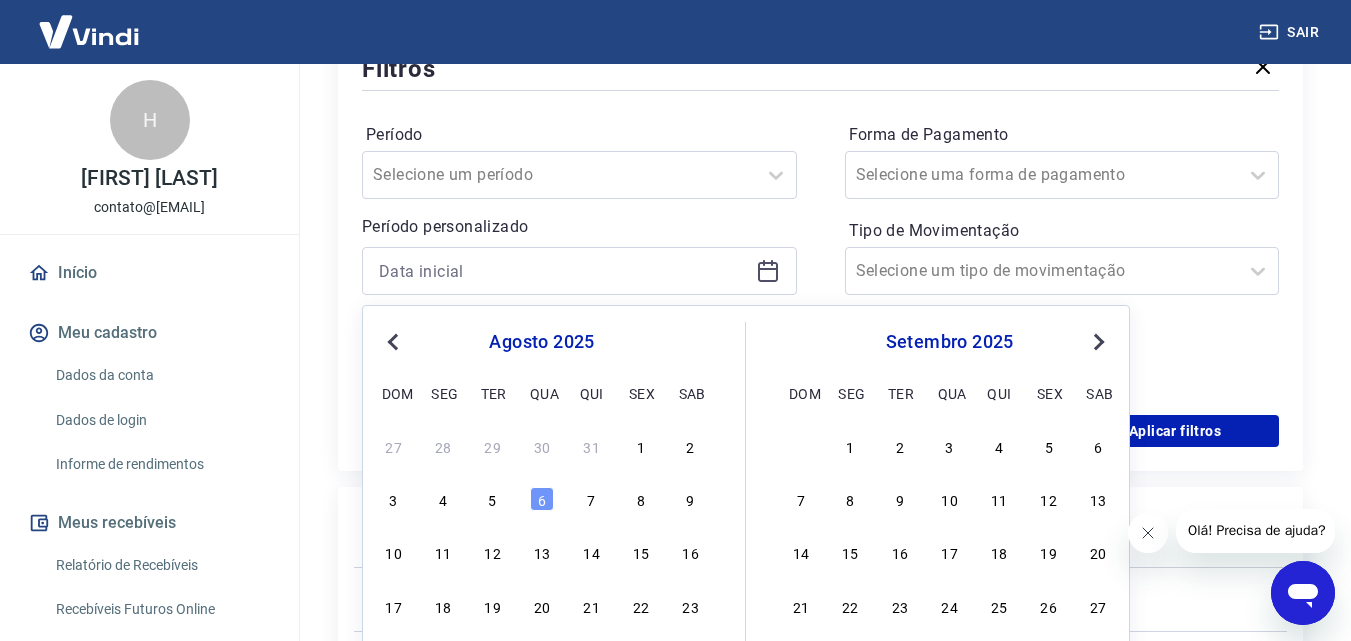 click on "Previous Month" at bounding box center [395, 341] 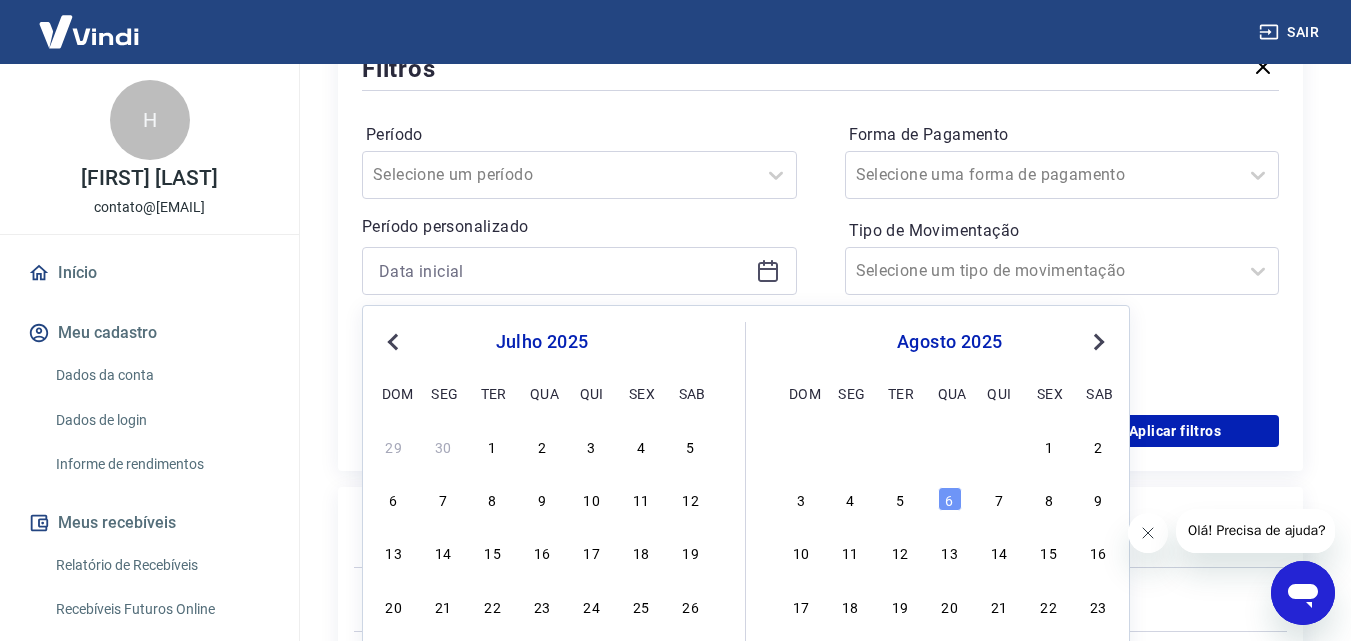 click on "Previous Month" at bounding box center [395, 341] 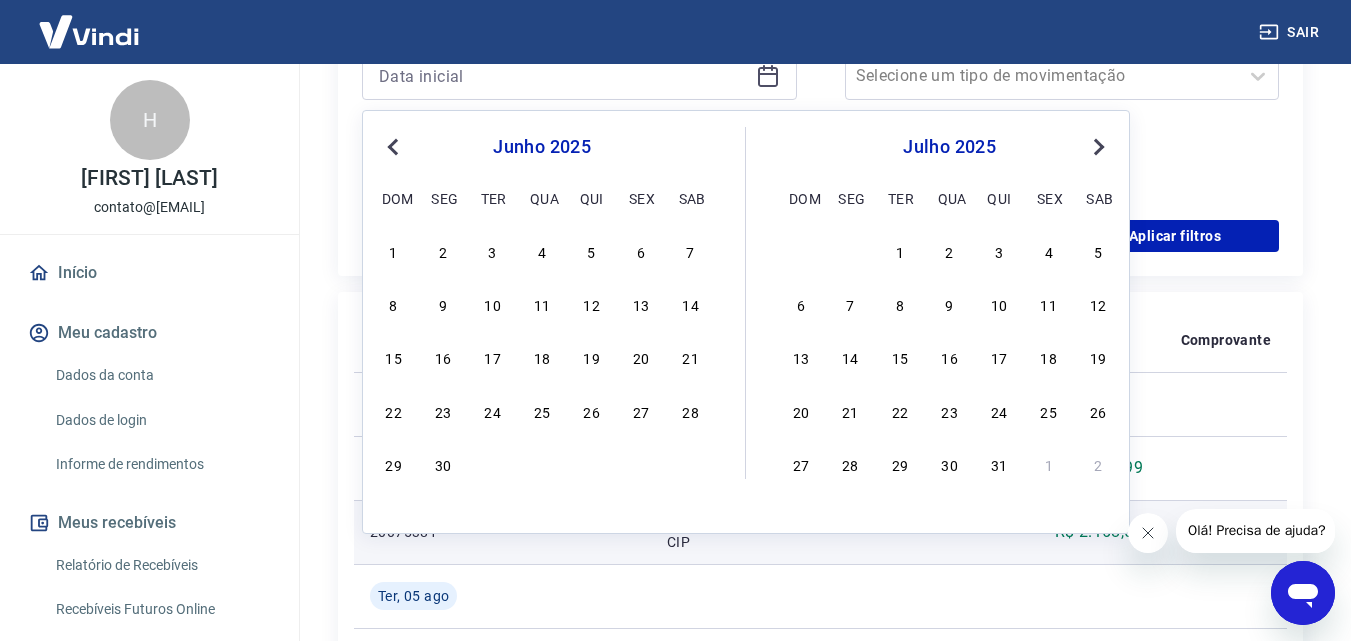 scroll, scrollTop: 700, scrollLeft: 0, axis: vertical 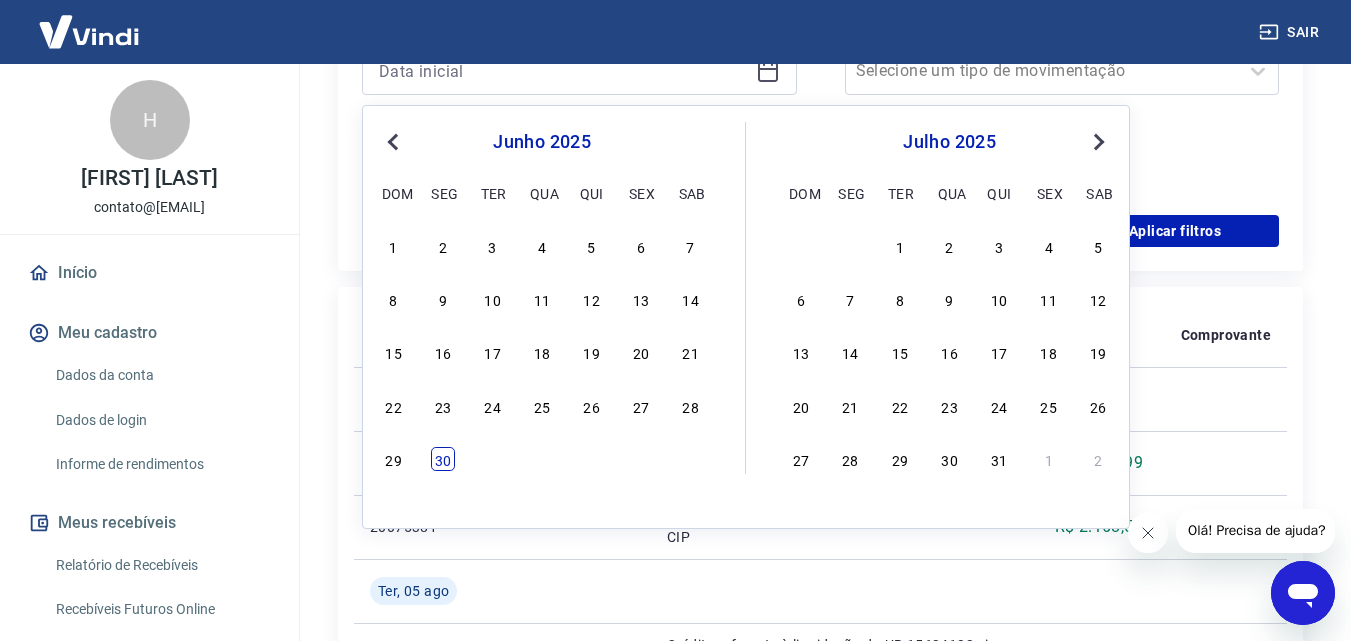 click on "30" at bounding box center [443, 459] 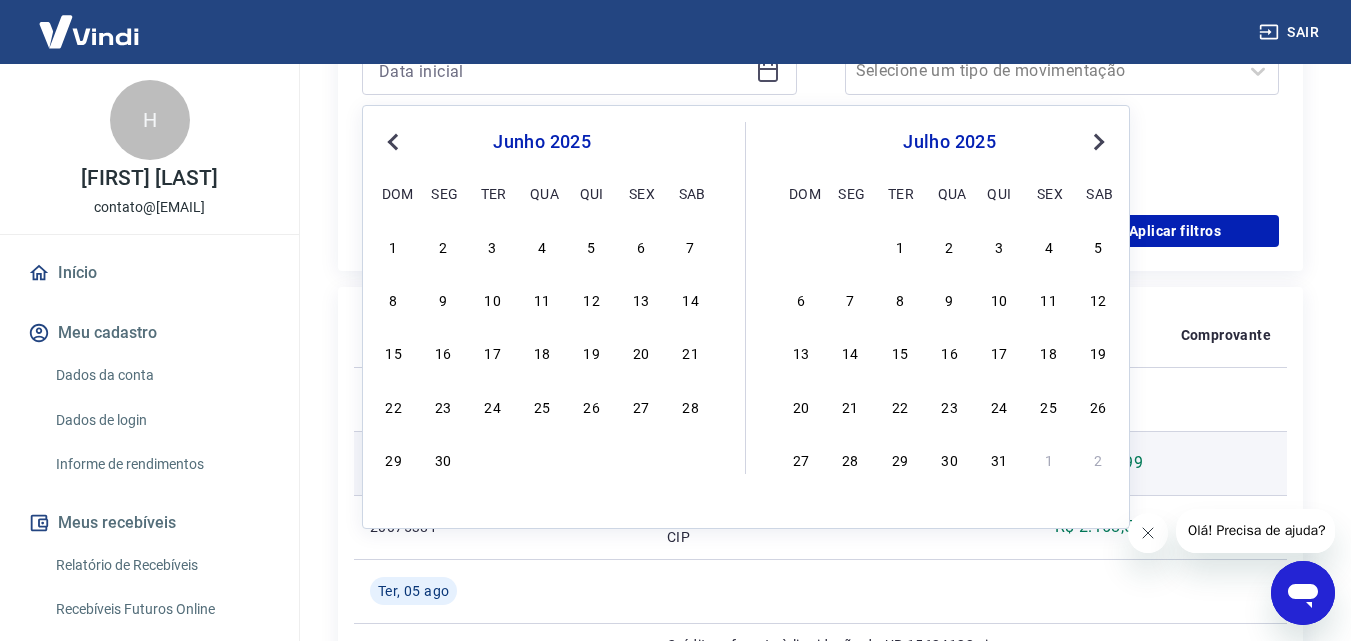type on "30/06/2025" 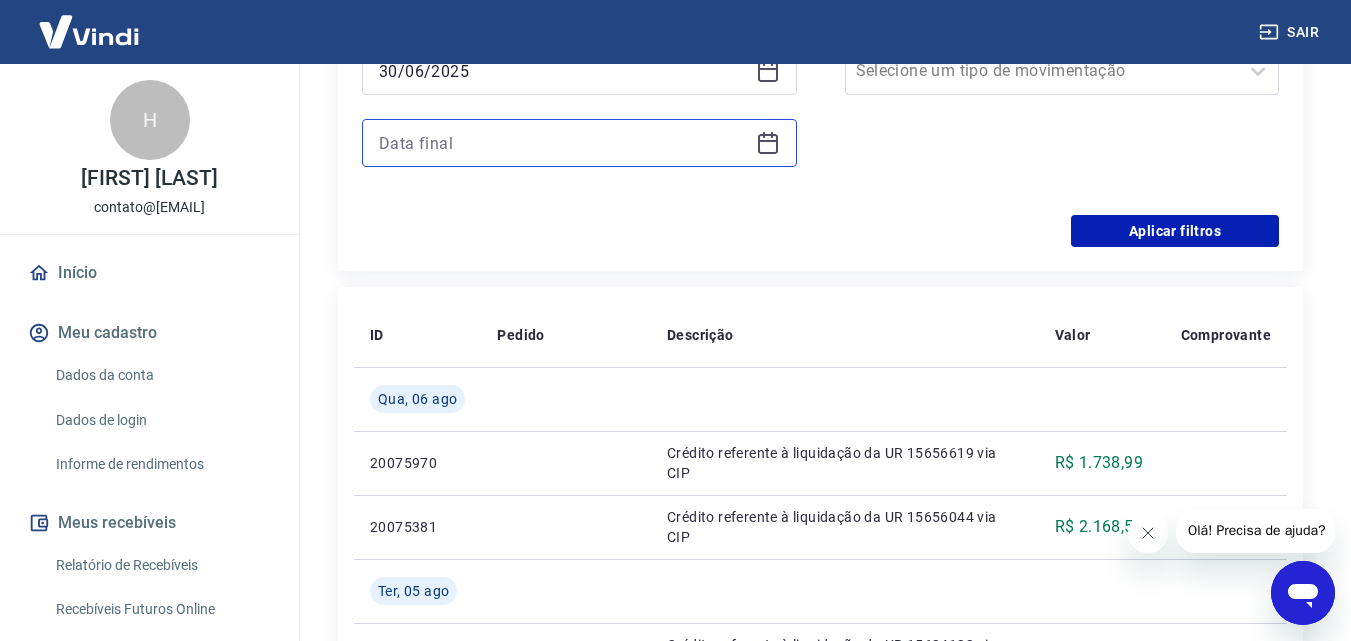 click at bounding box center (563, 143) 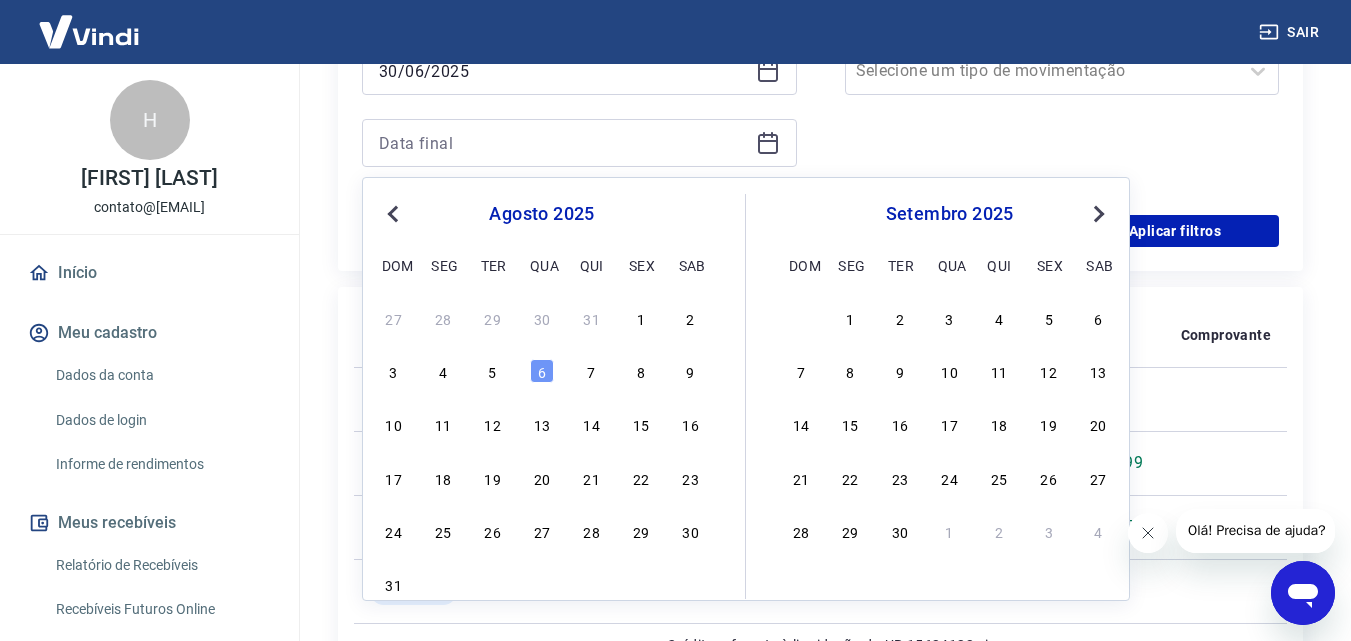 click on "Previous Month" at bounding box center [393, 214] 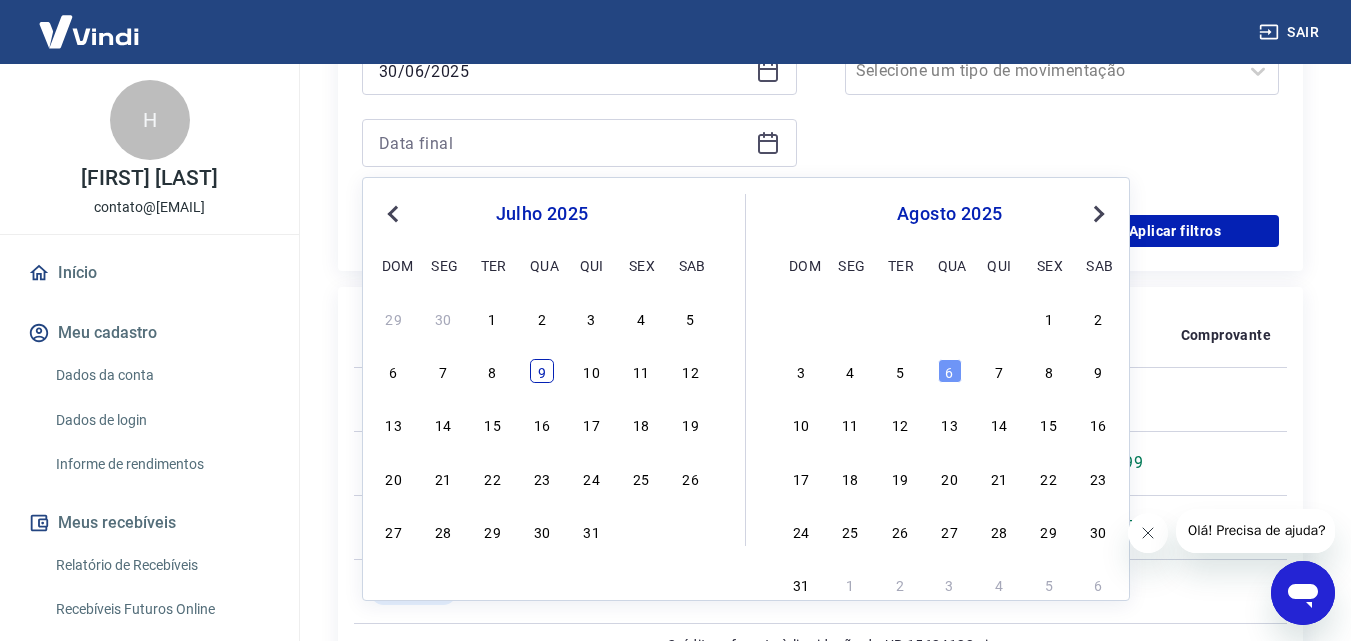 click on "9" at bounding box center (542, 371) 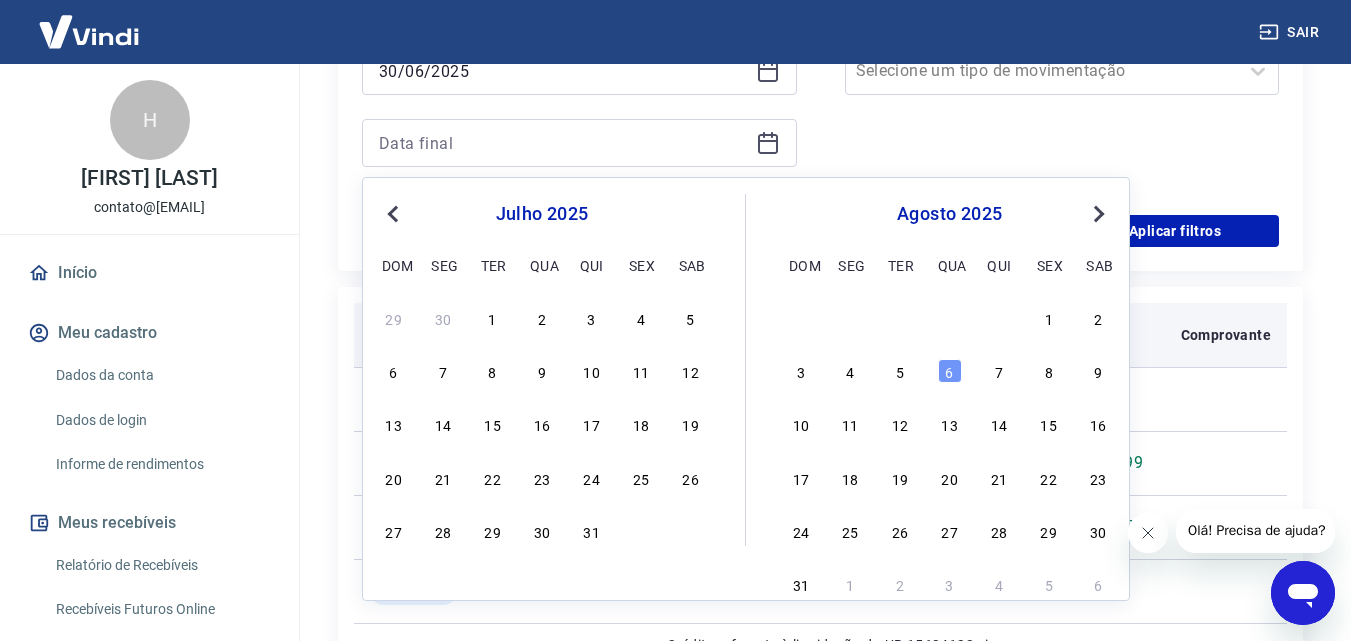 type on "09/07/2025" 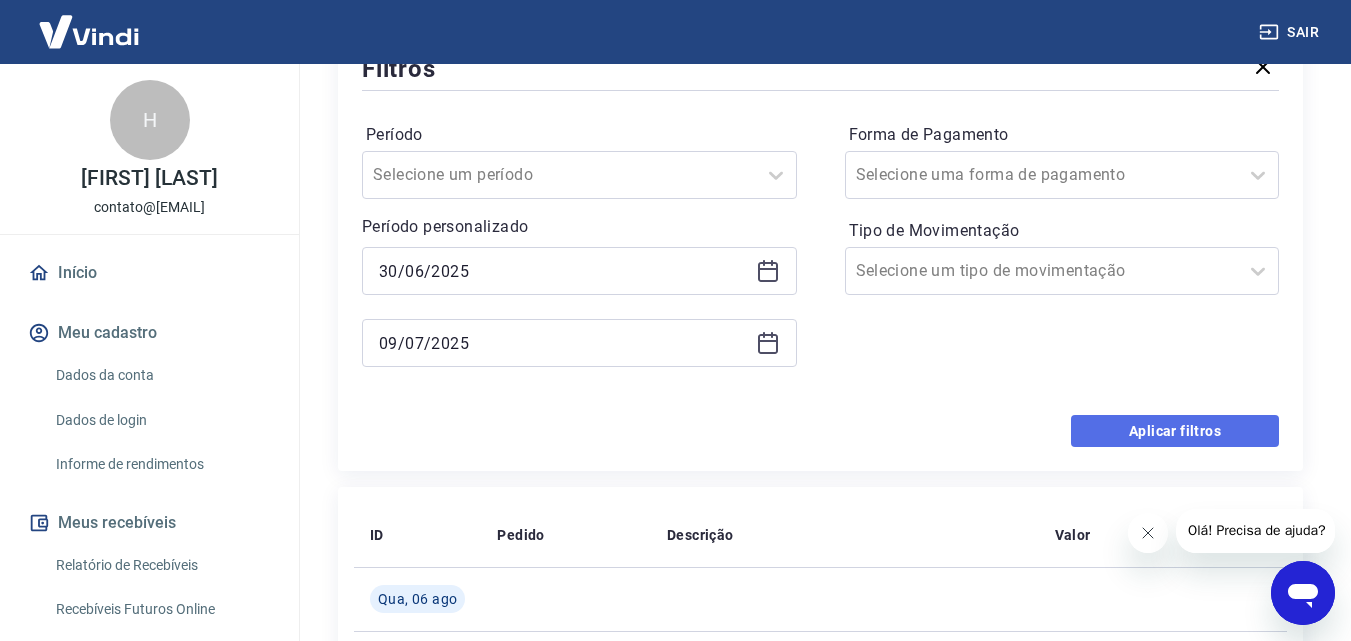 click on "Aplicar filtros" at bounding box center (1175, 431) 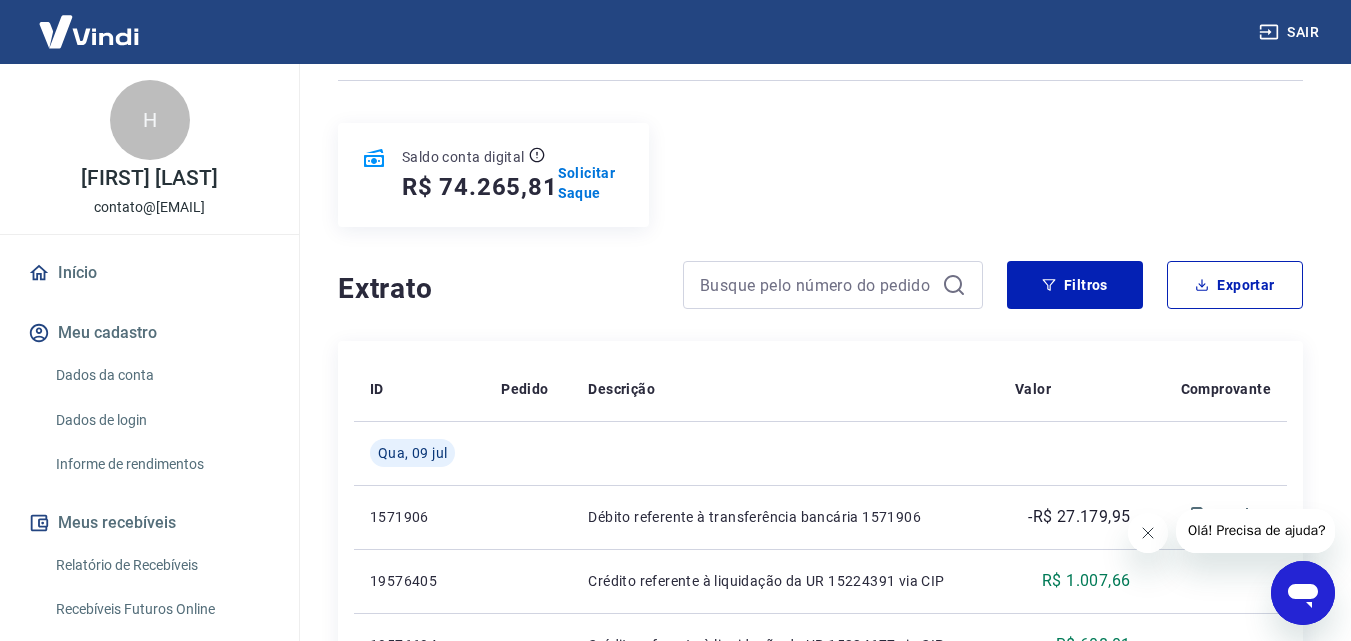 scroll, scrollTop: 200, scrollLeft: 0, axis: vertical 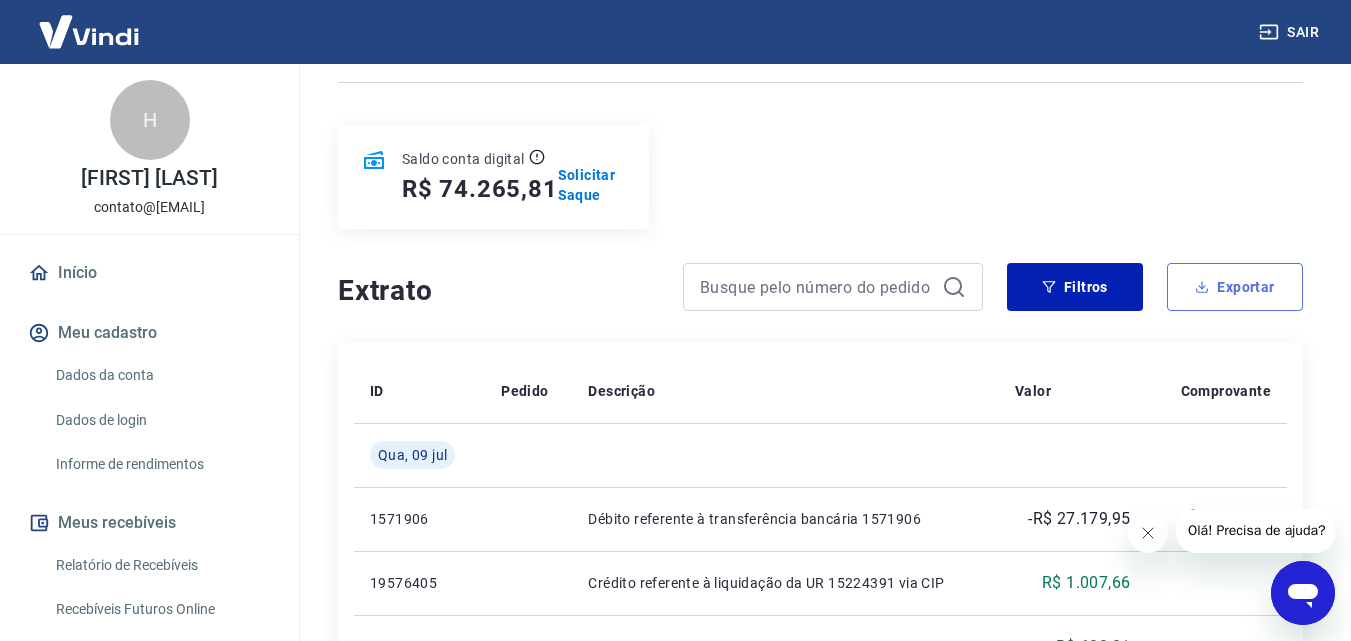 click on "Exportar" at bounding box center (1235, 287) 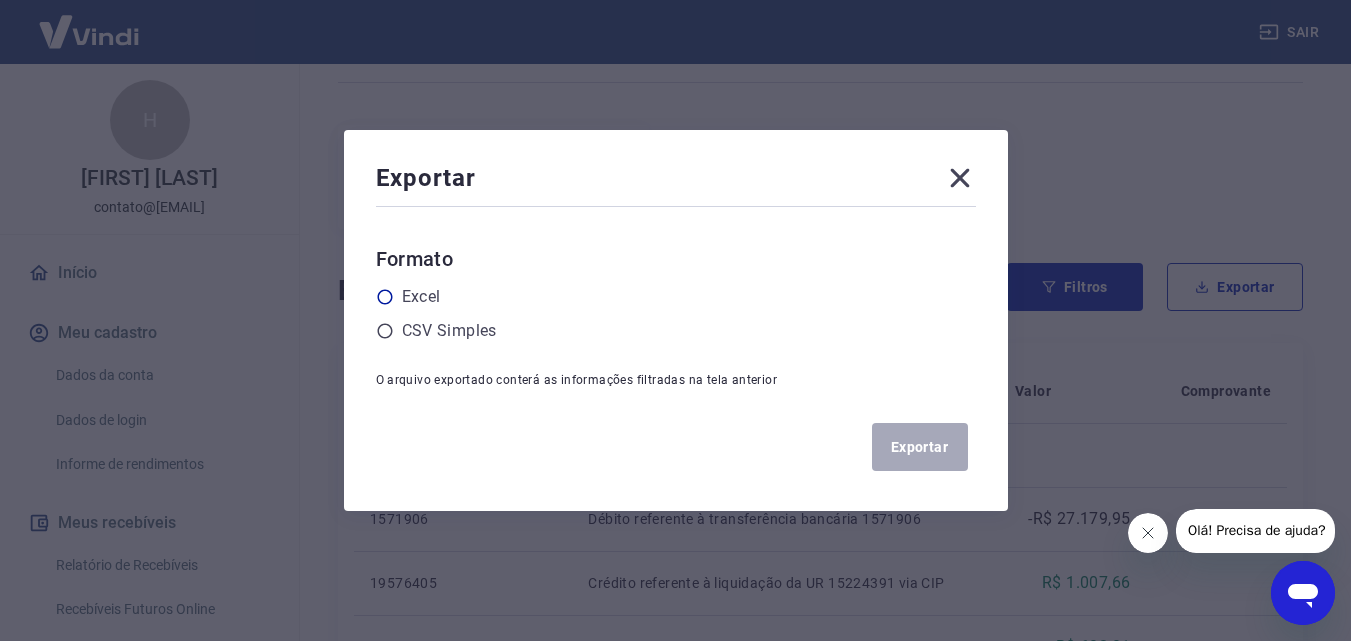 click on "Excel" at bounding box center [421, 297] 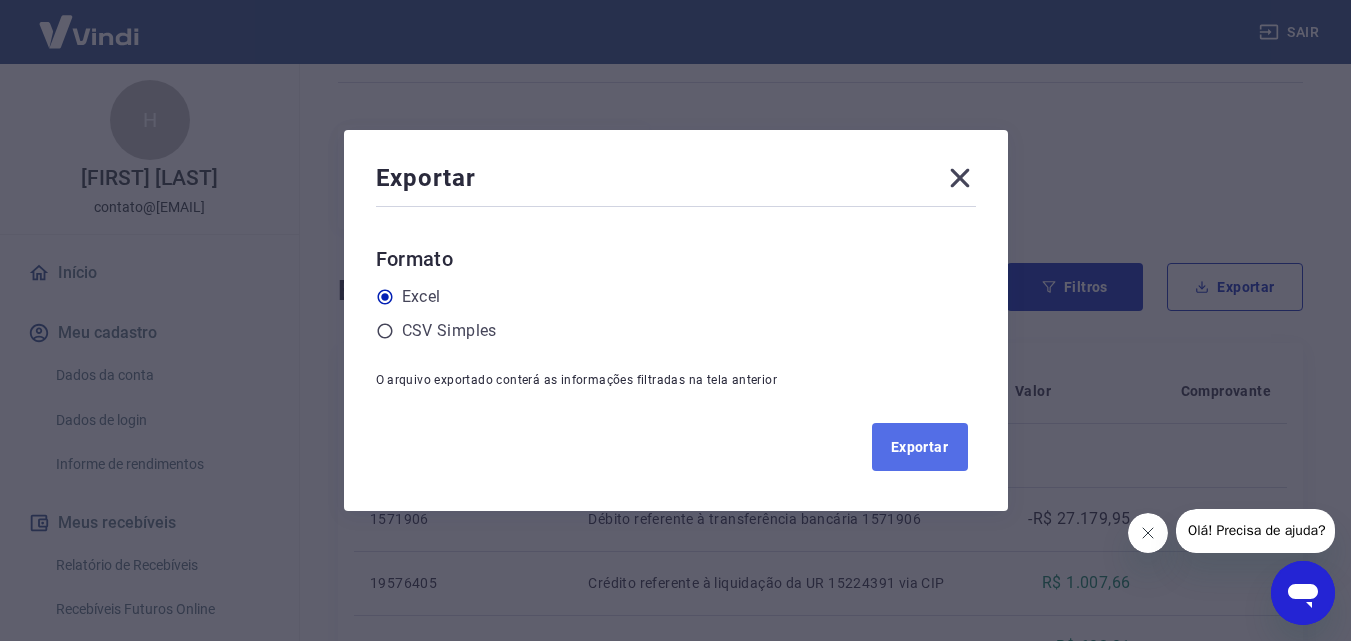click on "Exportar" at bounding box center [920, 447] 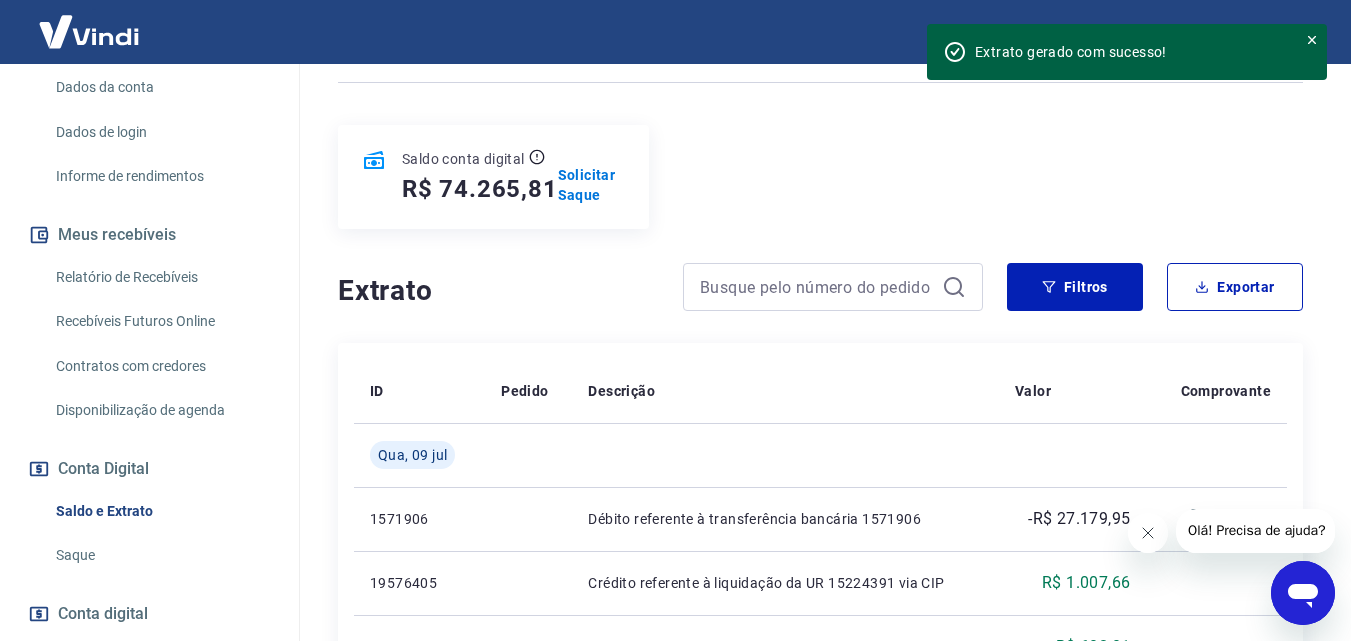 scroll, scrollTop: 300, scrollLeft: 0, axis: vertical 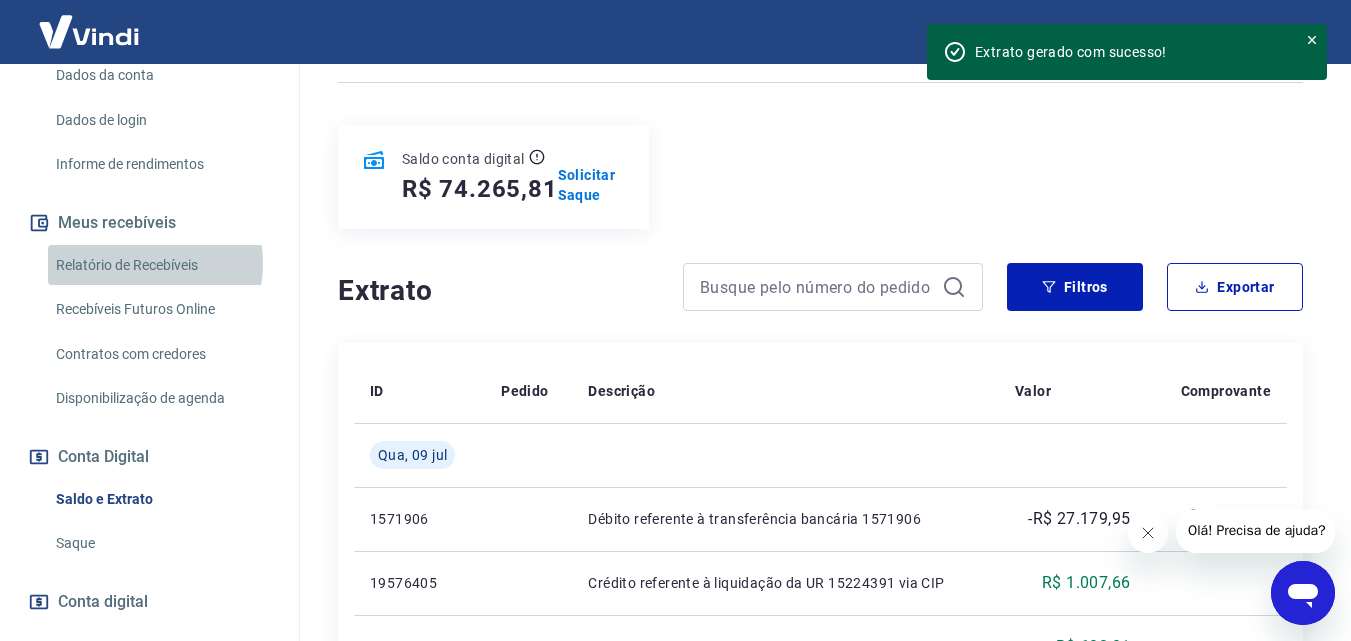 click on "Relatório de Recebíveis" at bounding box center (161, 265) 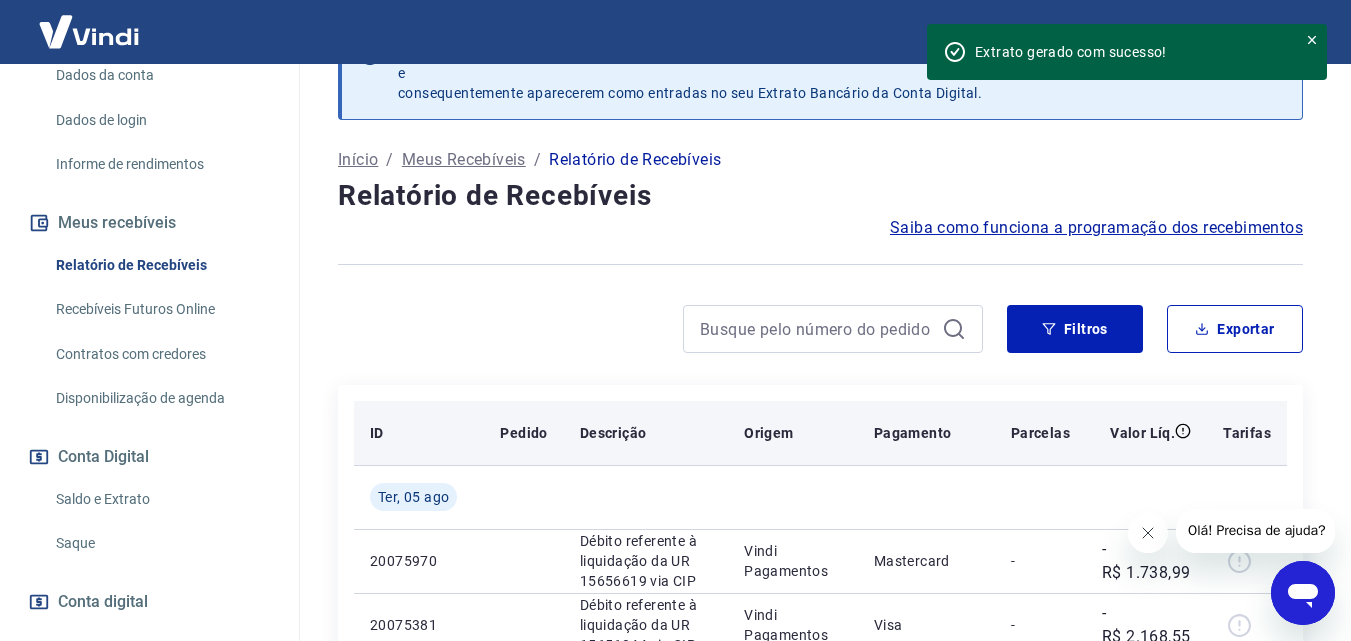 scroll, scrollTop: 200, scrollLeft: 0, axis: vertical 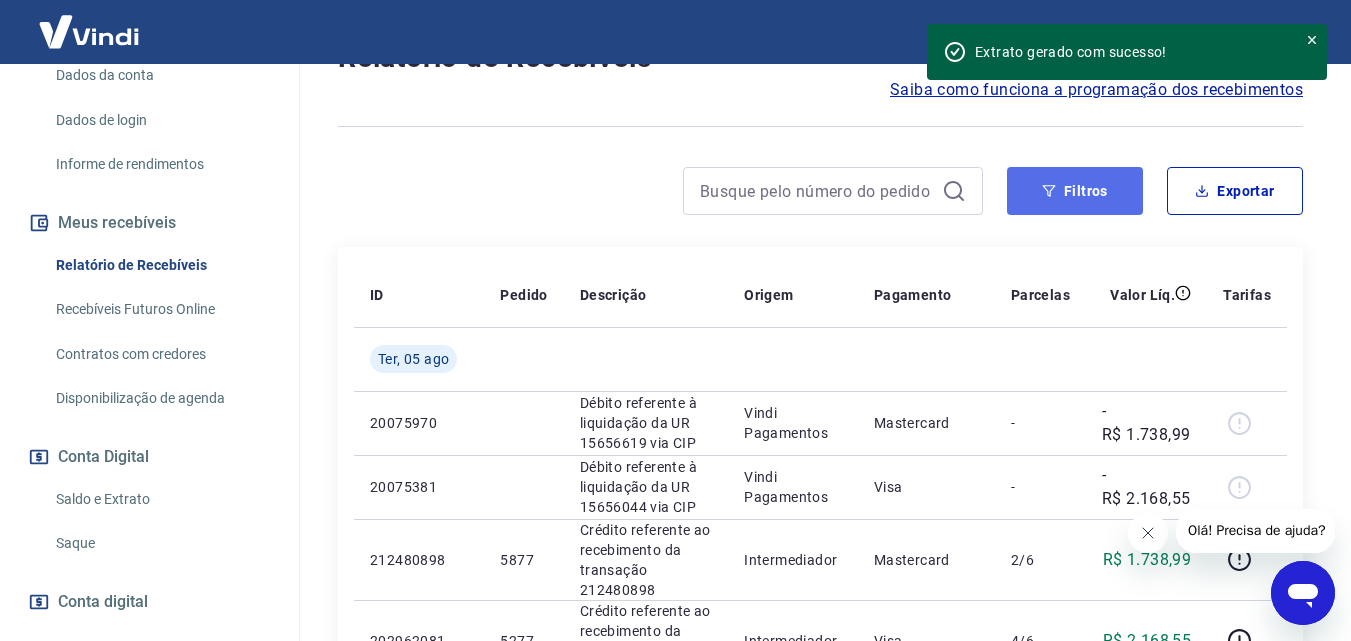 click 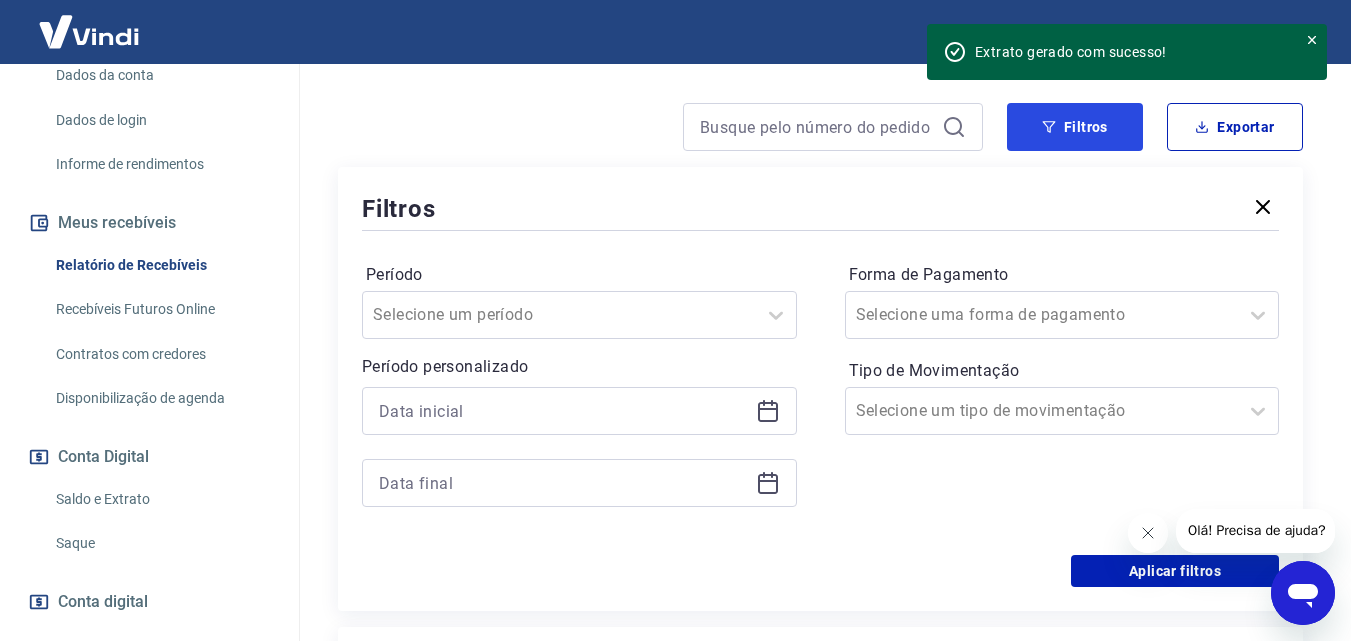 scroll, scrollTop: 300, scrollLeft: 0, axis: vertical 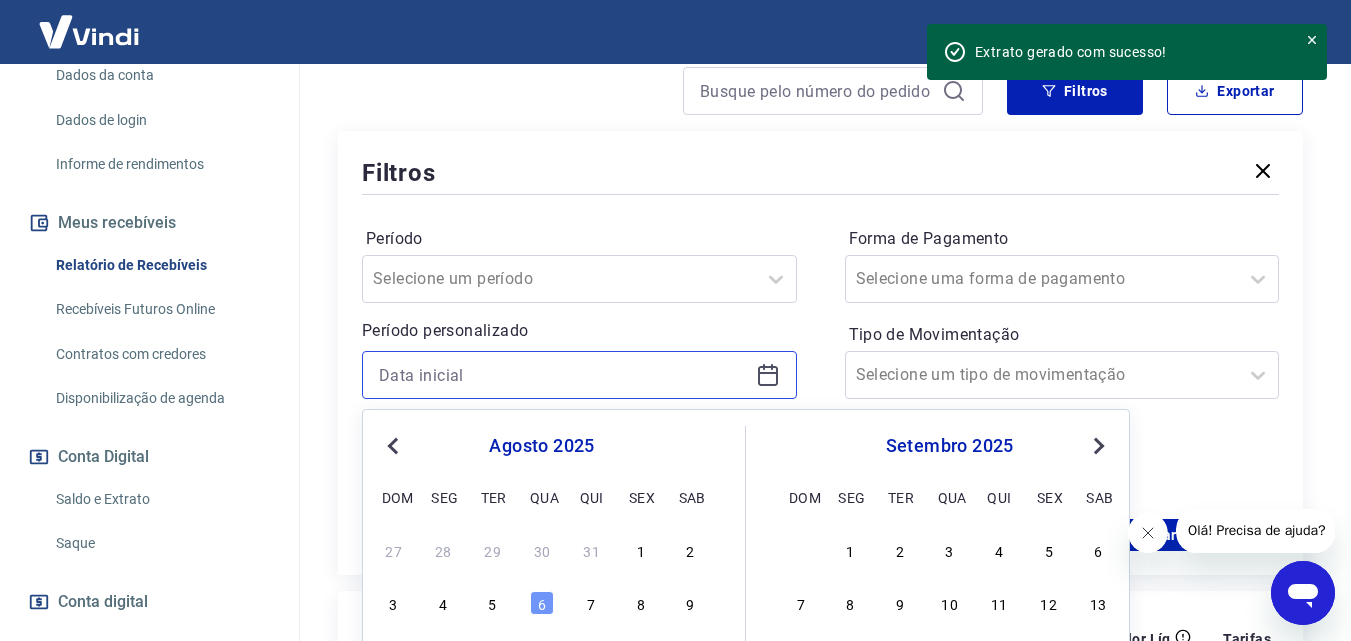 click at bounding box center [563, 375] 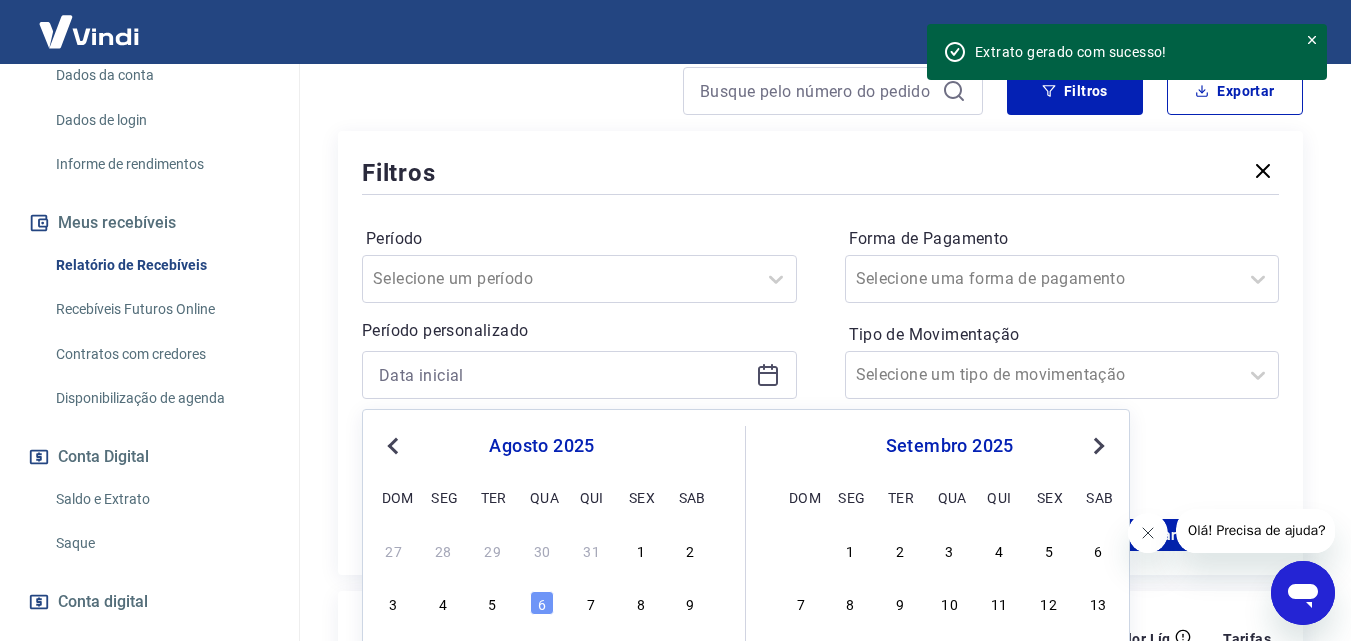 click on "Previous Month" at bounding box center (393, 446) 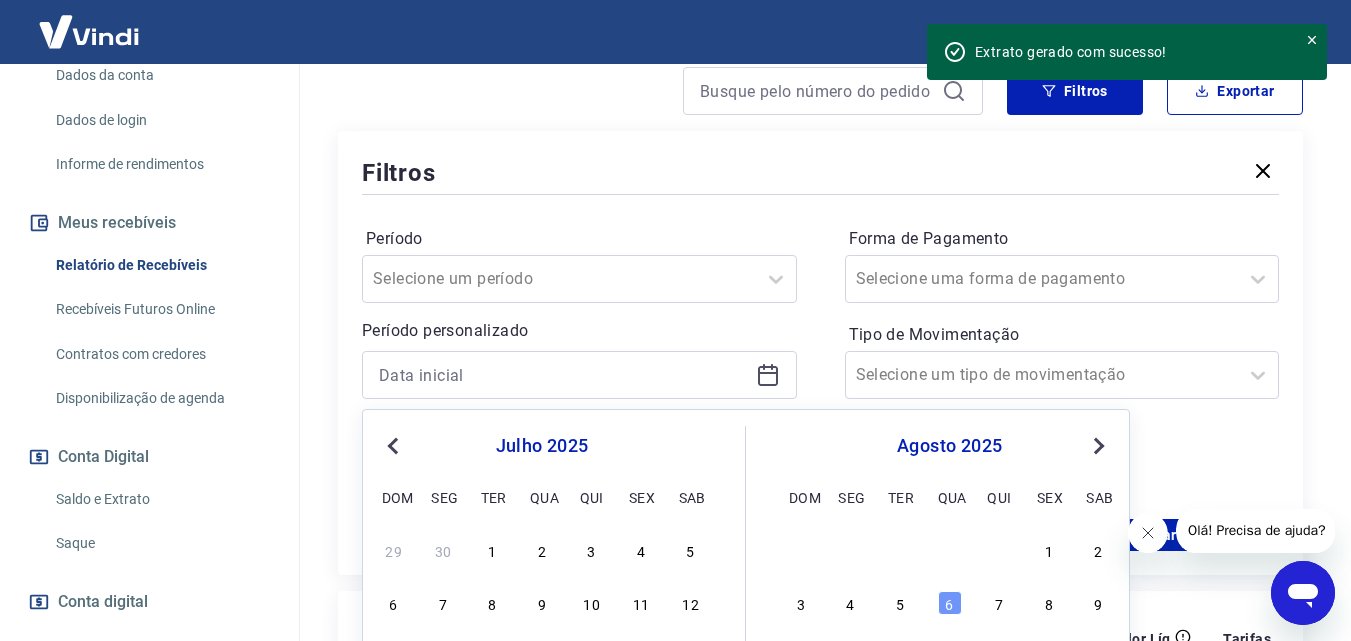 click on "Previous Month" at bounding box center [393, 446] 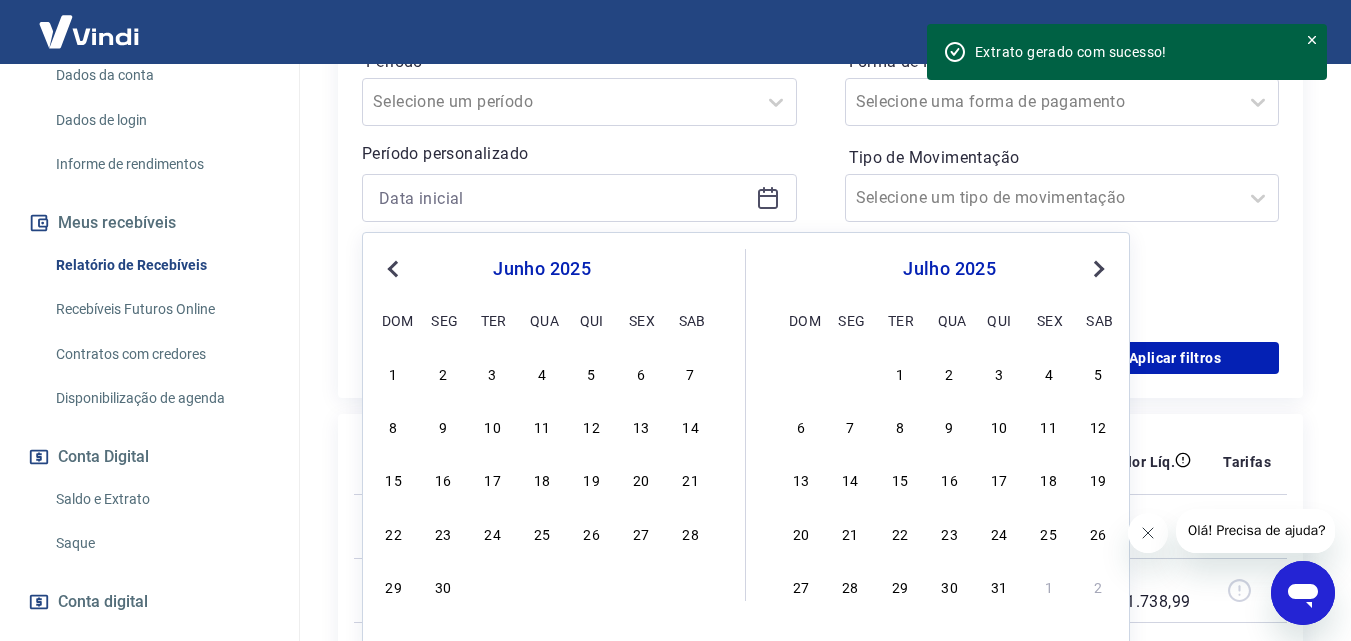 scroll, scrollTop: 500, scrollLeft: 0, axis: vertical 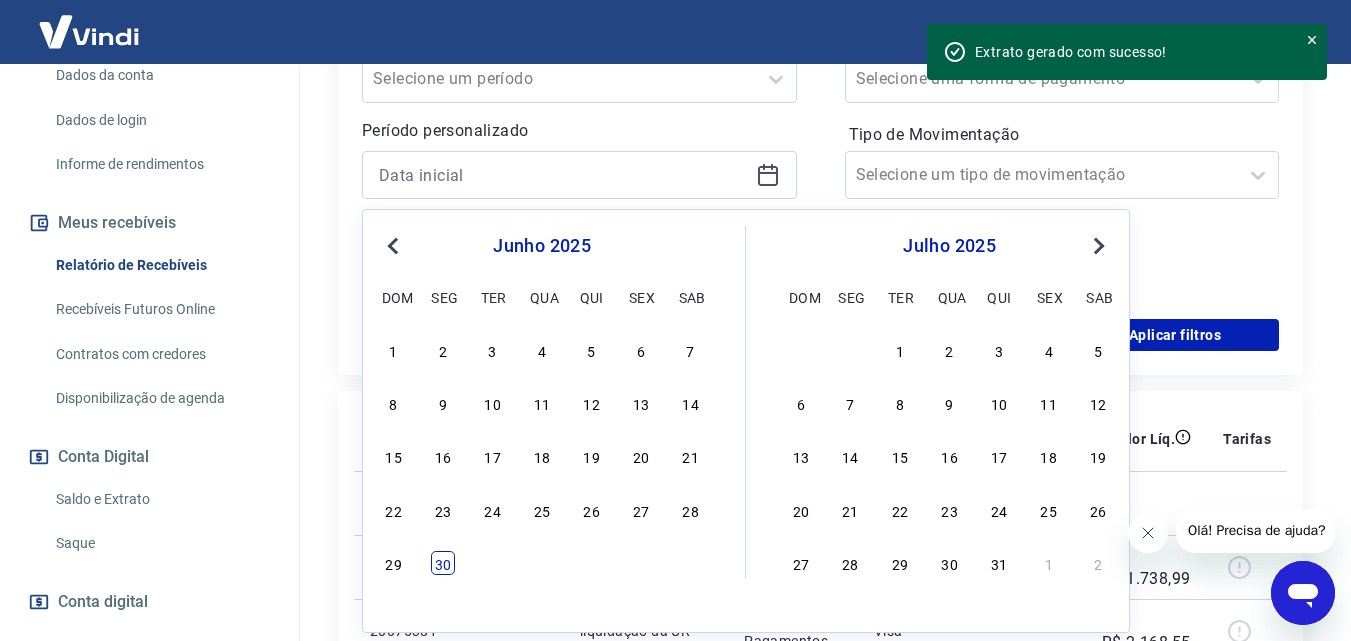 click on "30" at bounding box center [443, 563] 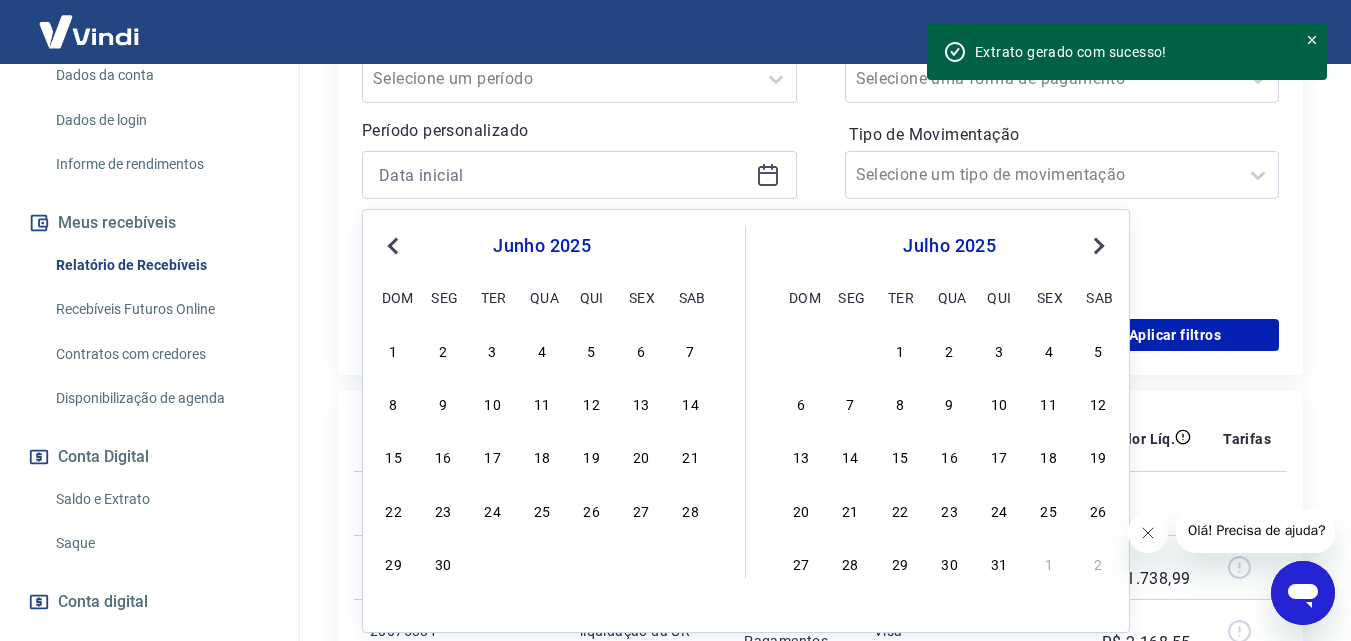 type on "30/06/2025" 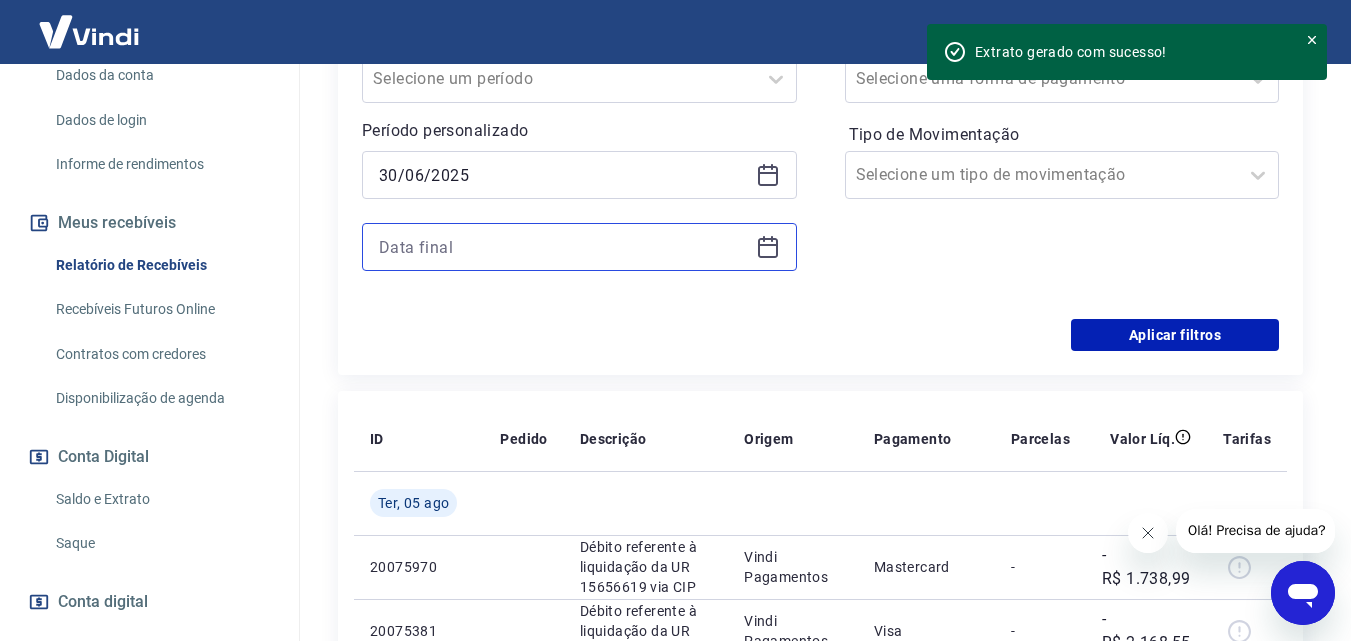 click at bounding box center [563, 247] 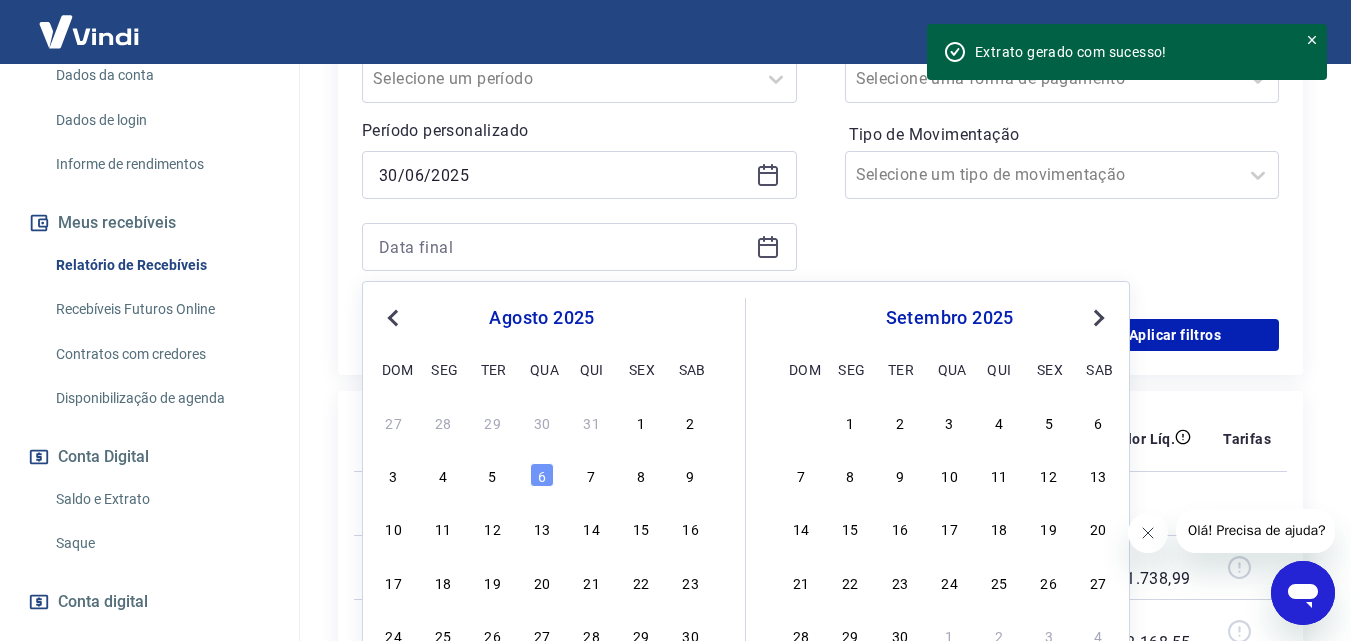 click on "Previous Month" at bounding box center [393, 318] 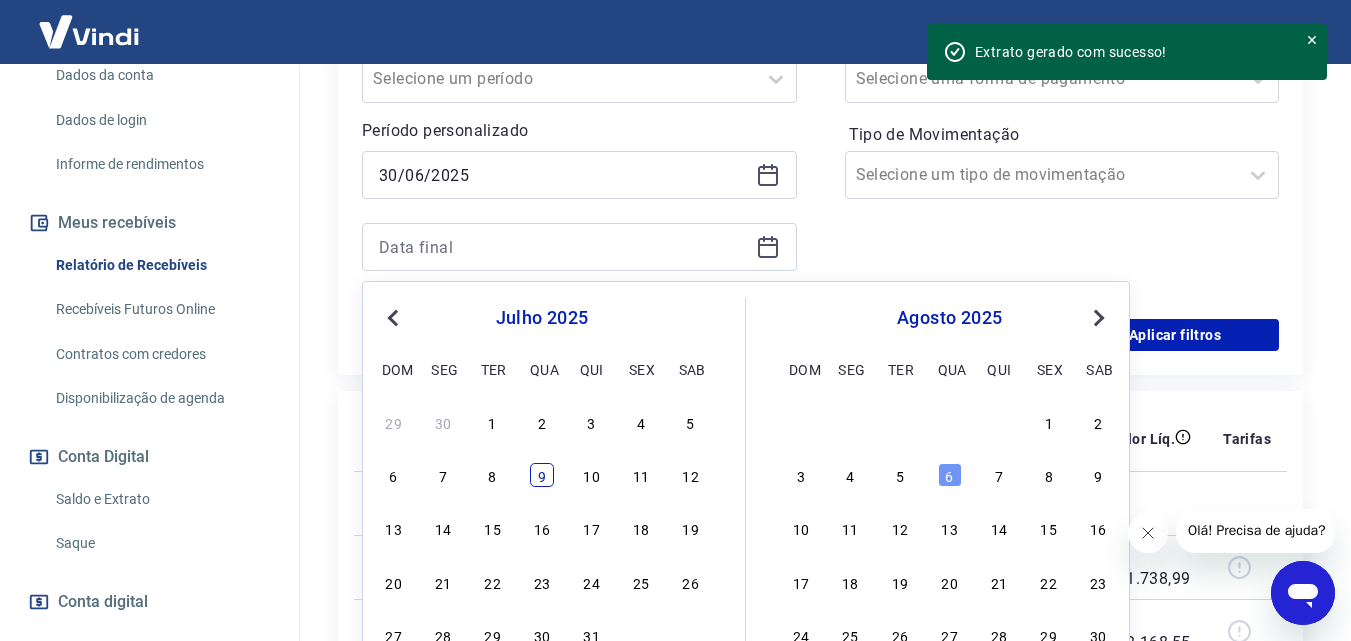 click on "9" at bounding box center [542, 475] 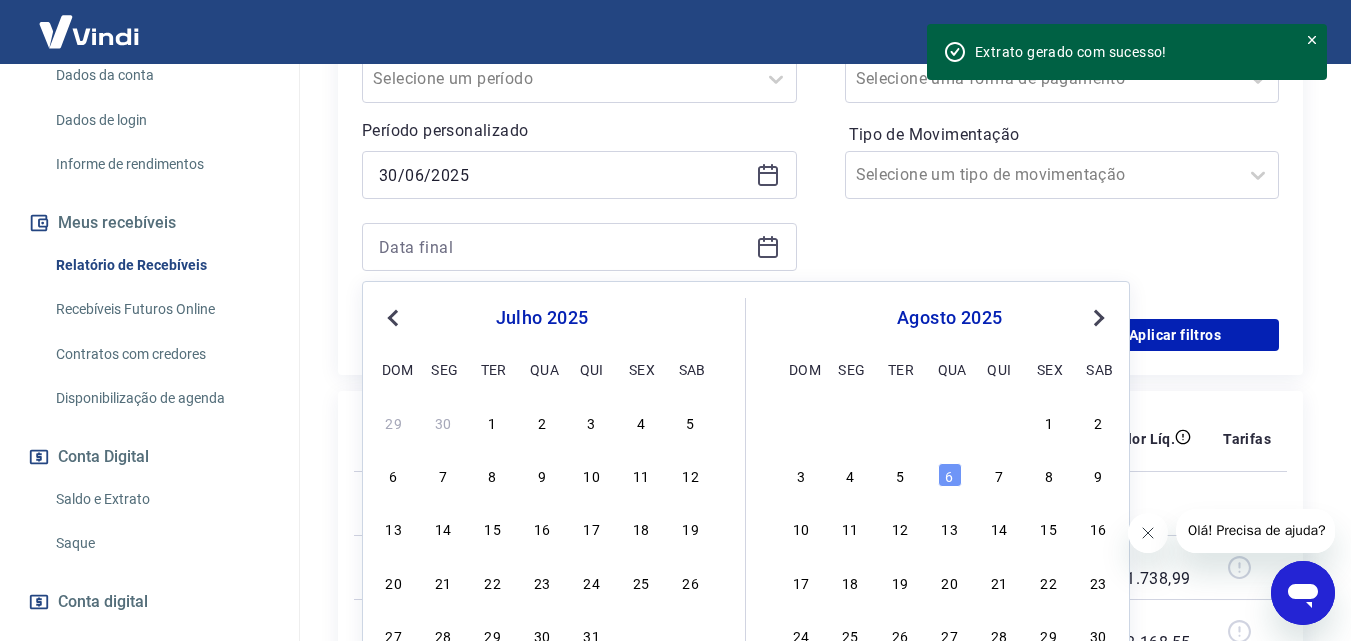 type on "09/07/2025" 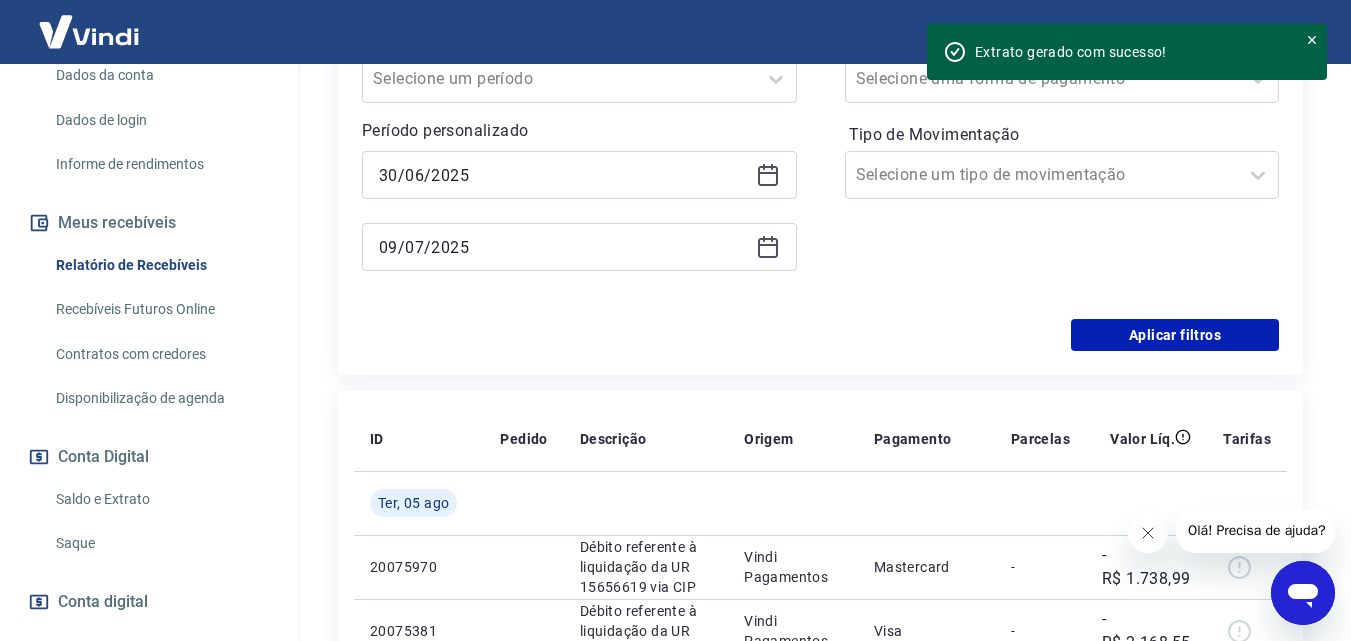 click on "Filtros Período Selecione um período Período personalizado Selected date: [DAY_OF_WEEK], [DAY] de [MONTH] de [YEAR] [DAY]/[MONTH]/[YEAR] Selected date: [DAY_OF_WEEK], [DAY] de [MONTH] de [YEAR] [DAY]/[MONTH]/[YEAR] Forma de Pagamento Selecione uma forma de pagamento Tipo de Movimentação Selecione um tipo de movimentação Aplicar filtros" at bounding box center [820, 153] 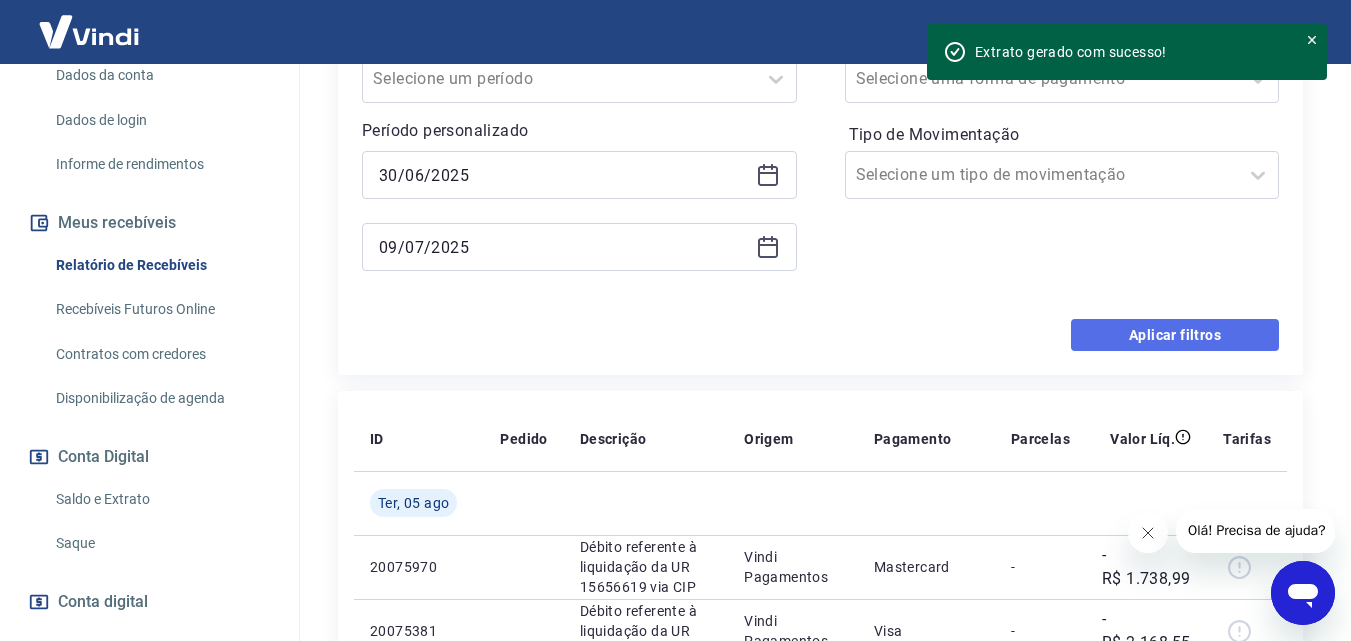 click on "Aplicar filtros" at bounding box center [1175, 335] 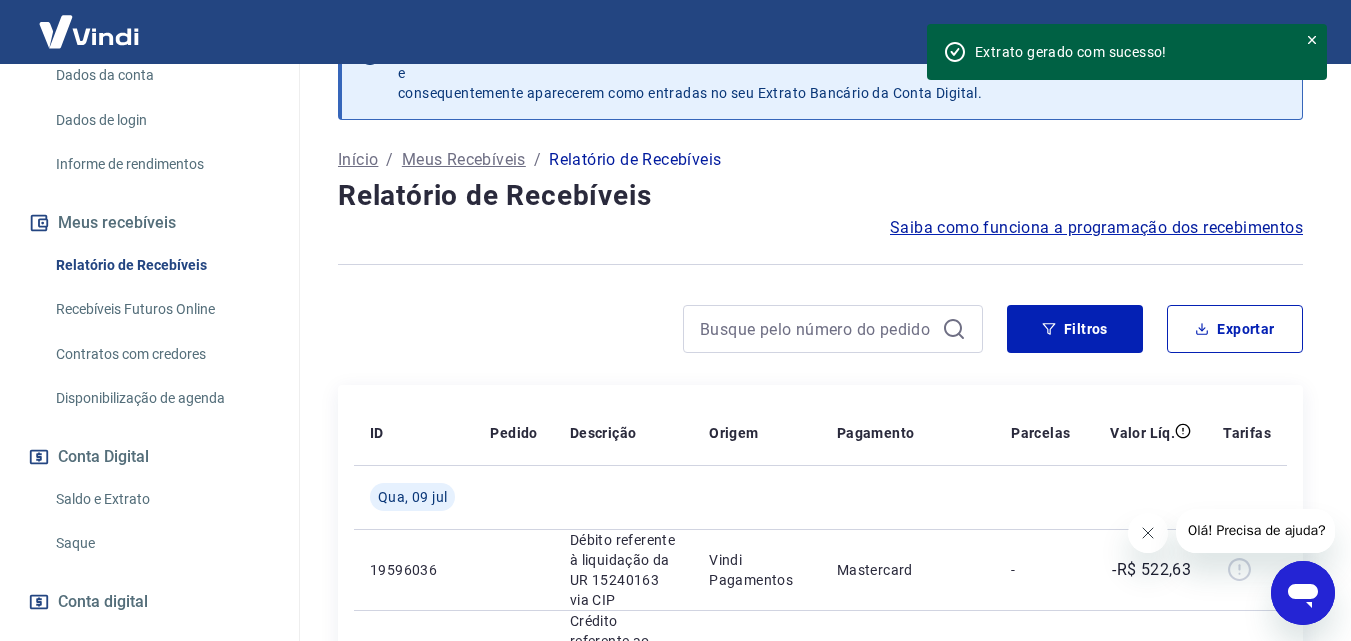 scroll, scrollTop: 500, scrollLeft: 0, axis: vertical 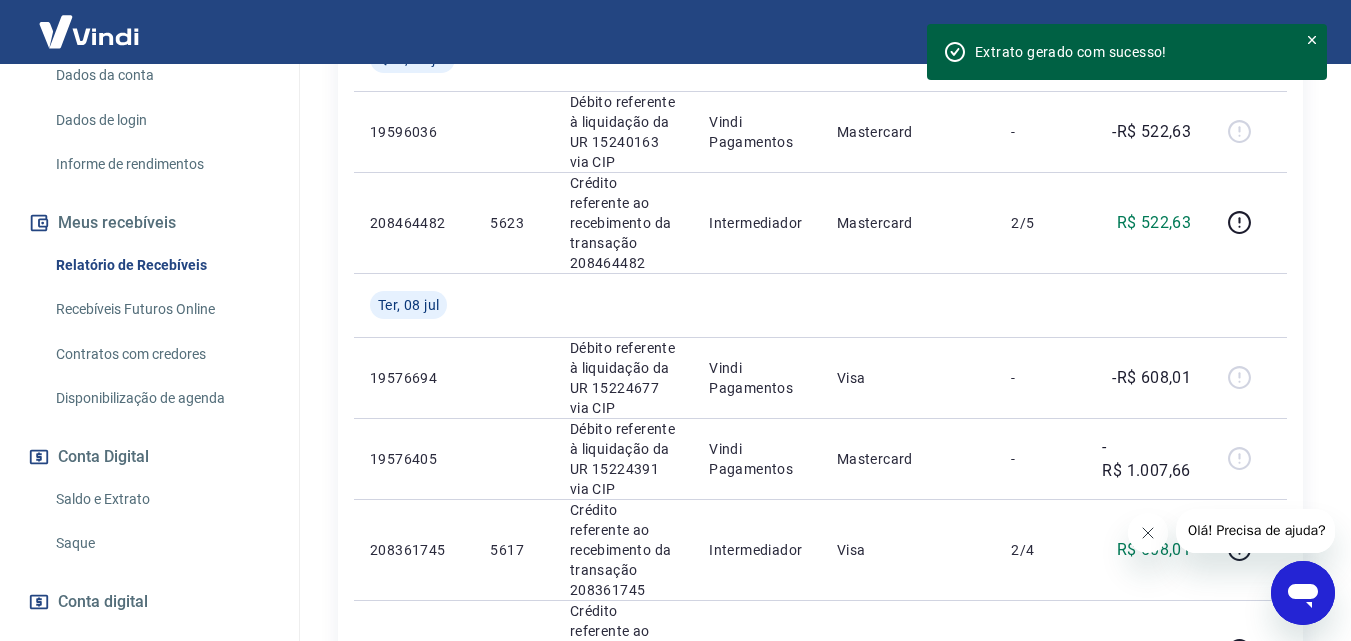 click on "Extrato gerado com sucesso!" at bounding box center (1127, 52) 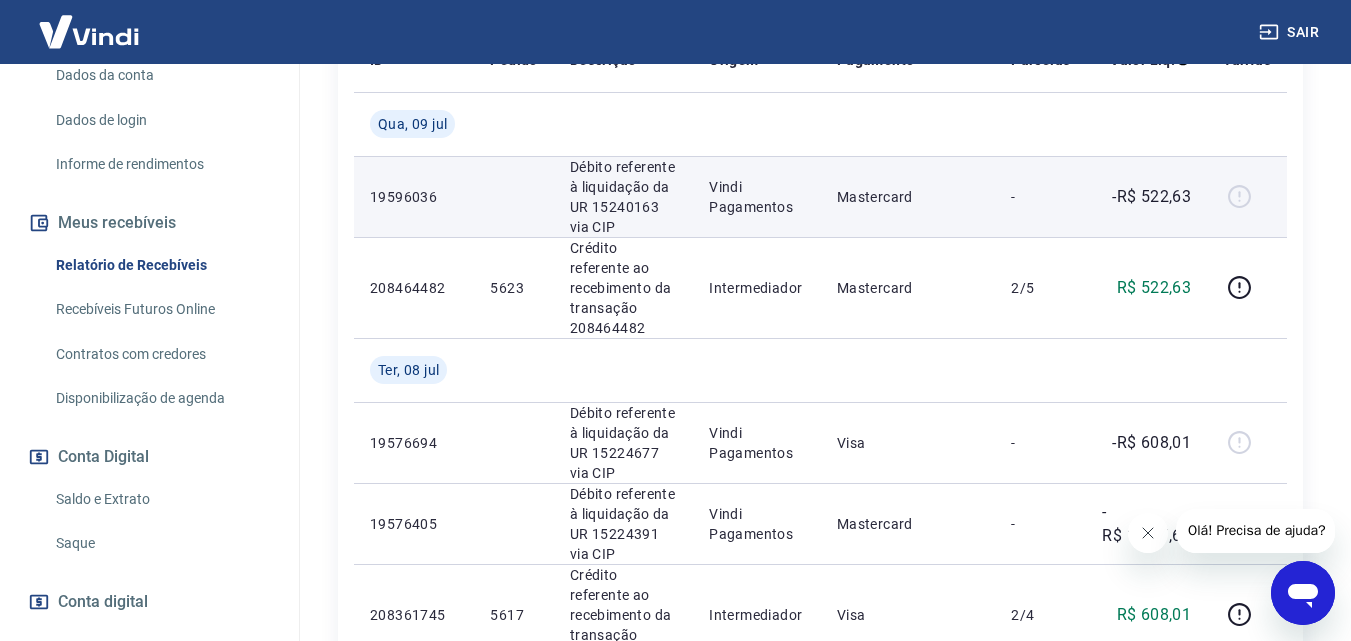 scroll, scrollTop: 100, scrollLeft: 0, axis: vertical 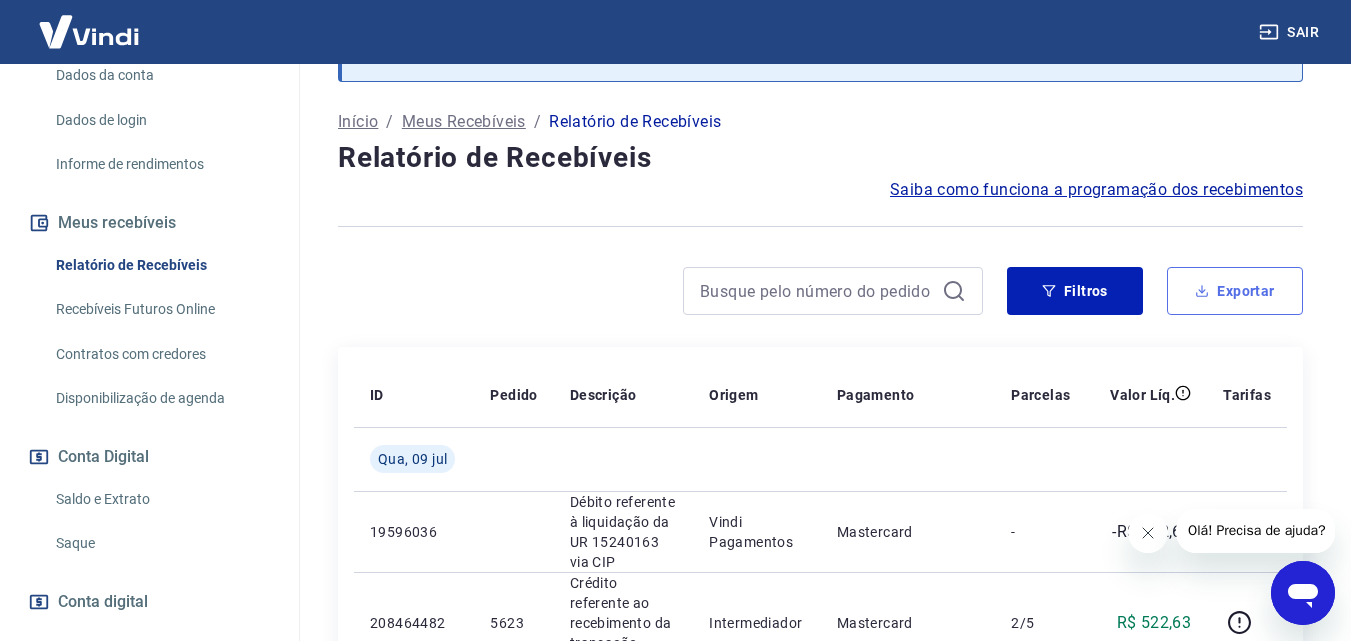 click on "Exportar" at bounding box center (1235, 291) 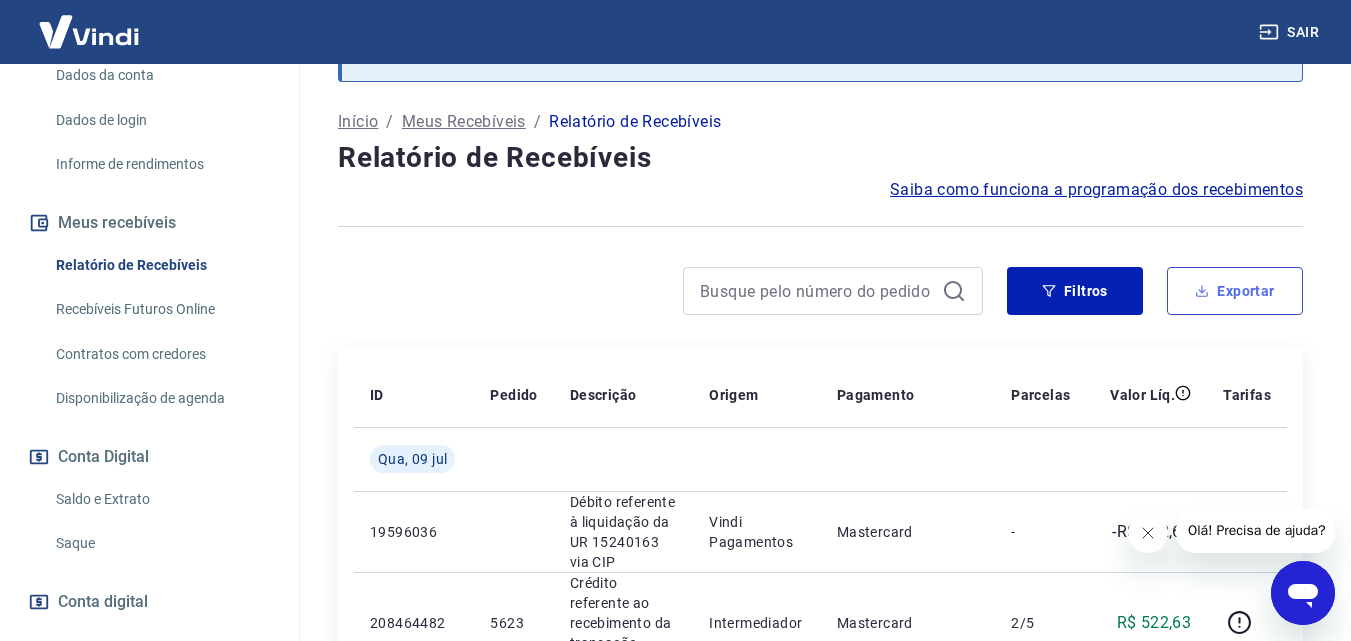 type on "30/06/2025" 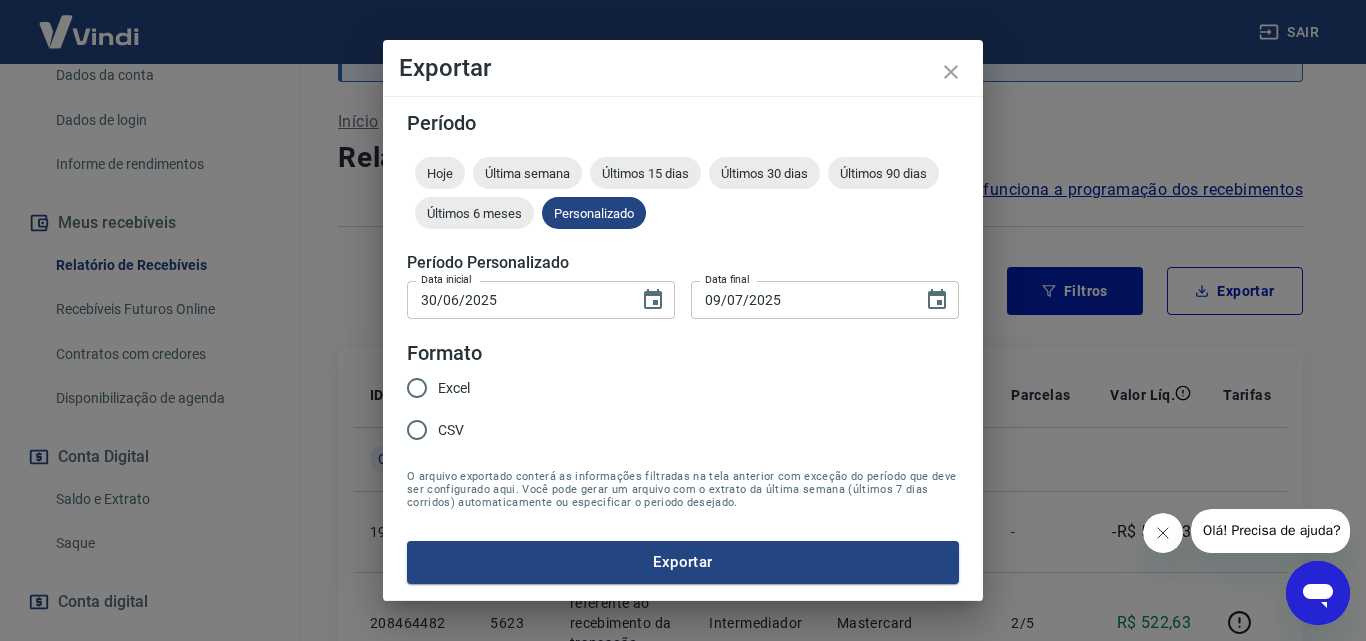 click on "Excel" at bounding box center [454, 388] 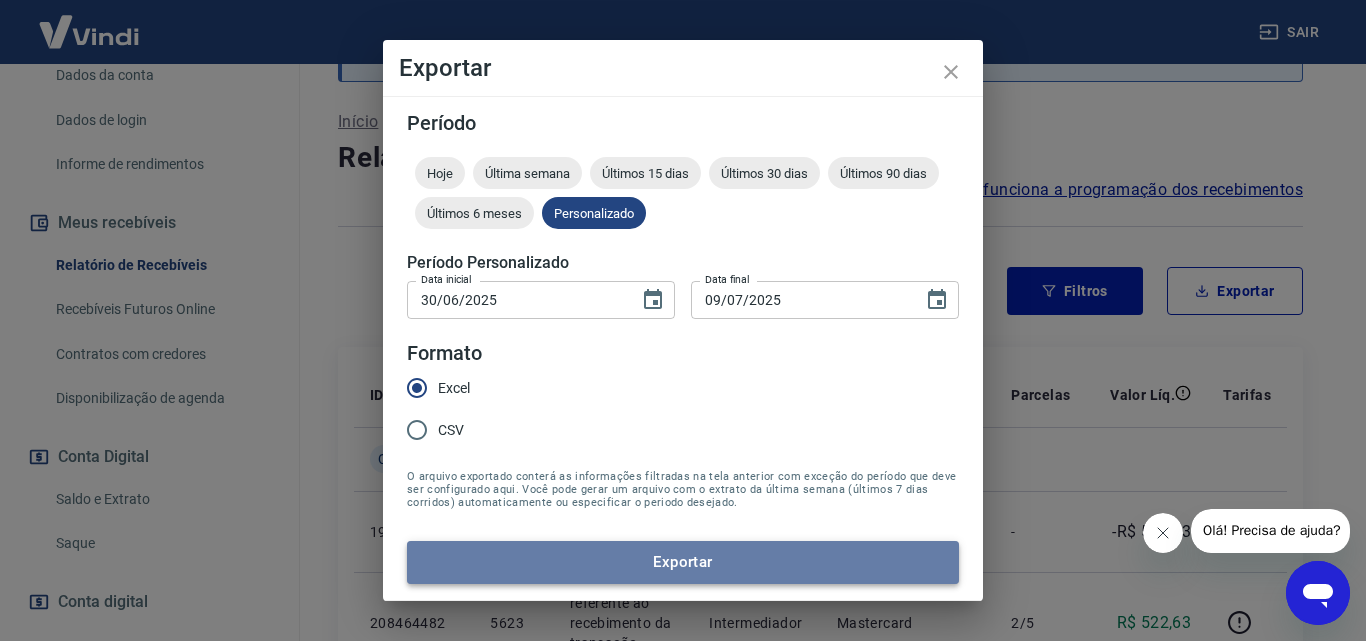 click on "Exportar" at bounding box center [683, 562] 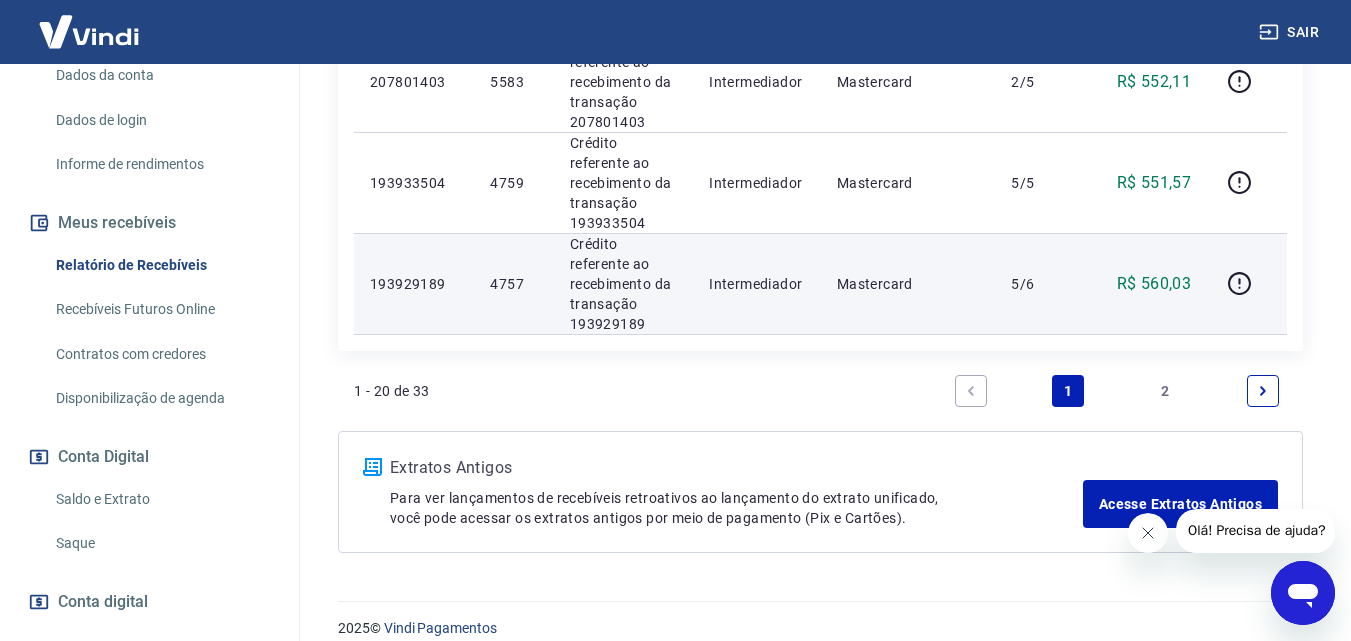 scroll, scrollTop: 2398, scrollLeft: 0, axis: vertical 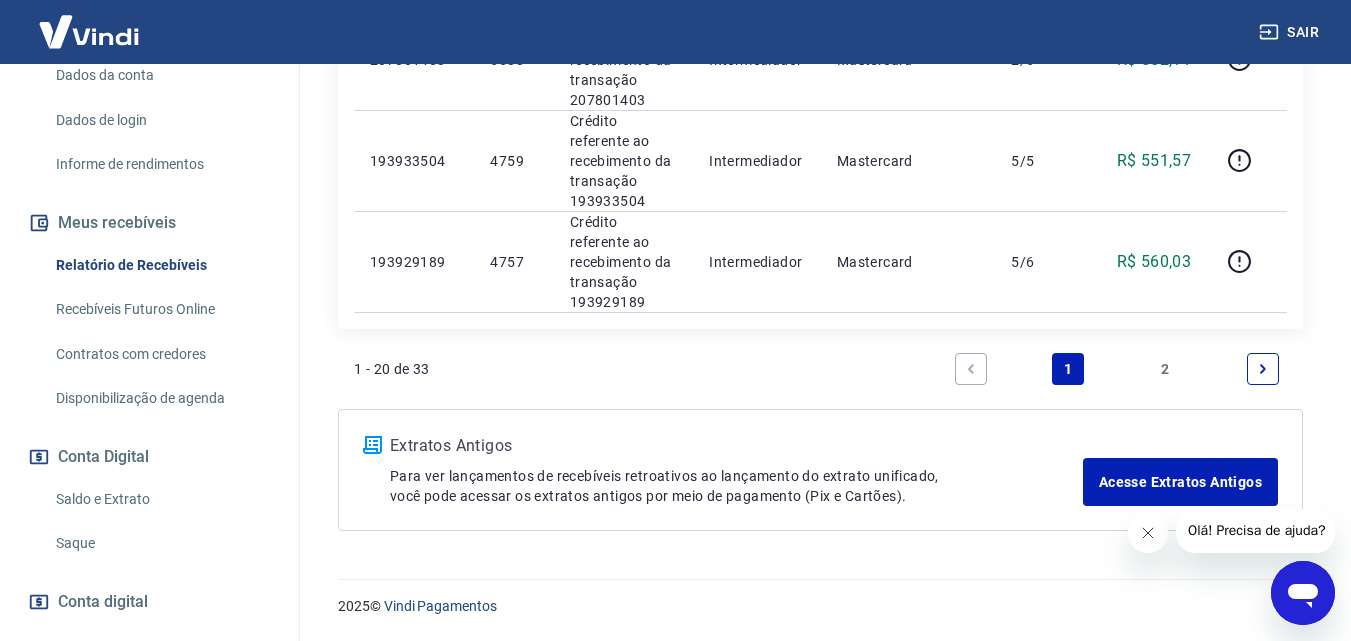 drag, startPoint x: 1150, startPoint y: 366, endPoint x: 1170, endPoint y: 371, distance: 20.615528 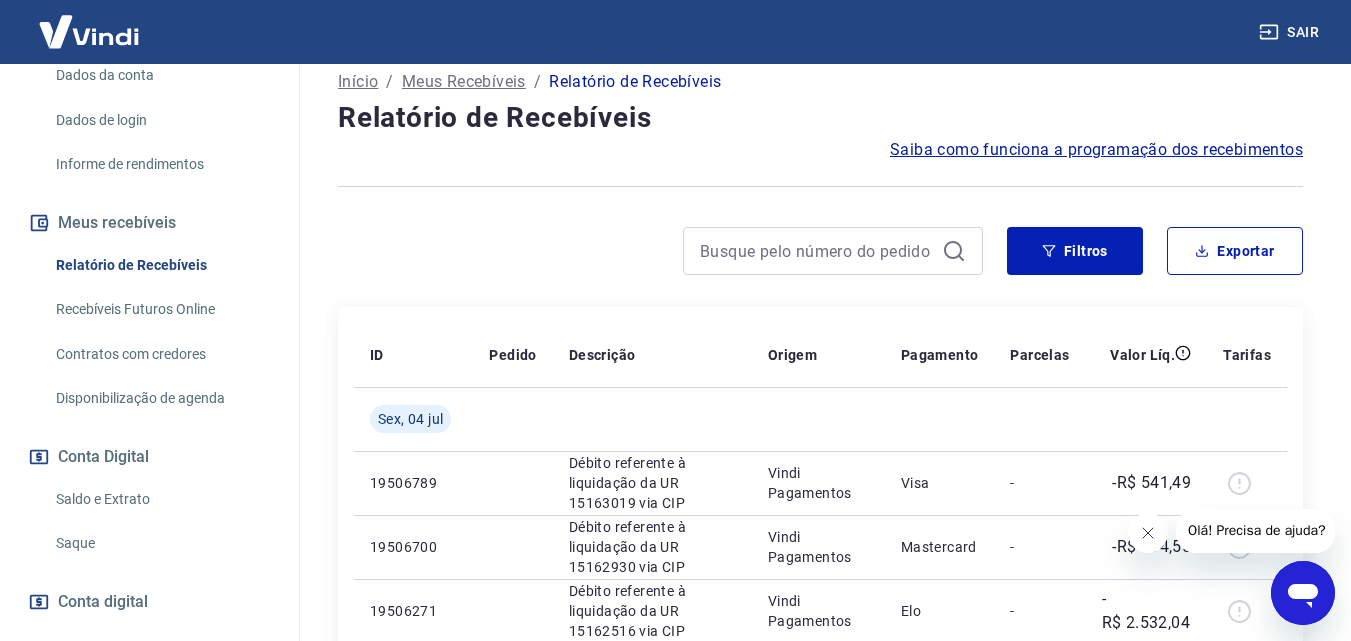scroll, scrollTop: 0, scrollLeft: 0, axis: both 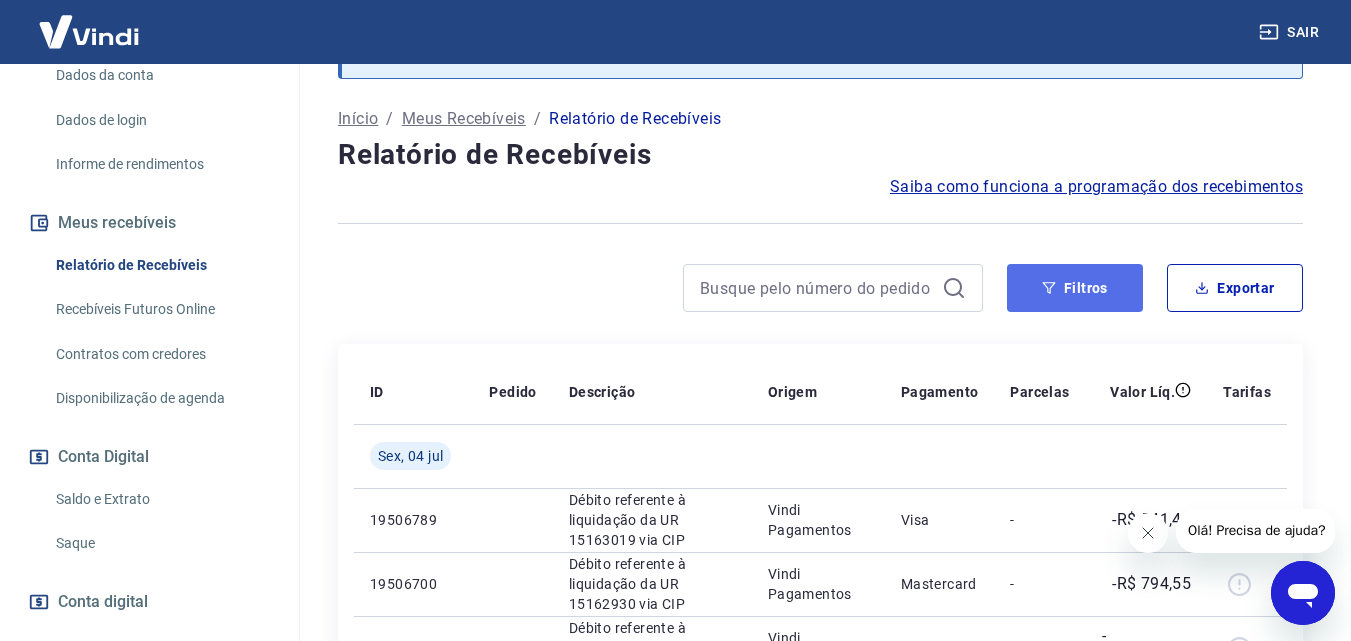 click on "Filtros" at bounding box center [1075, 288] 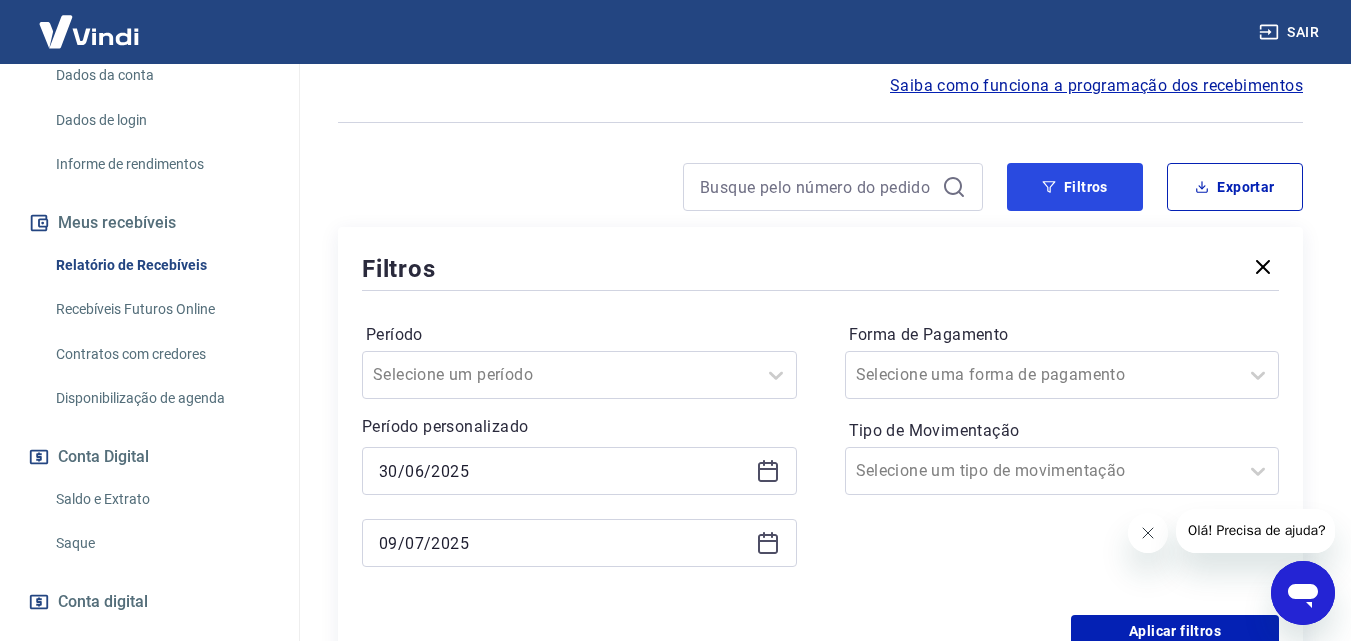 scroll, scrollTop: 303, scrollLeft: 0, axis: vertical 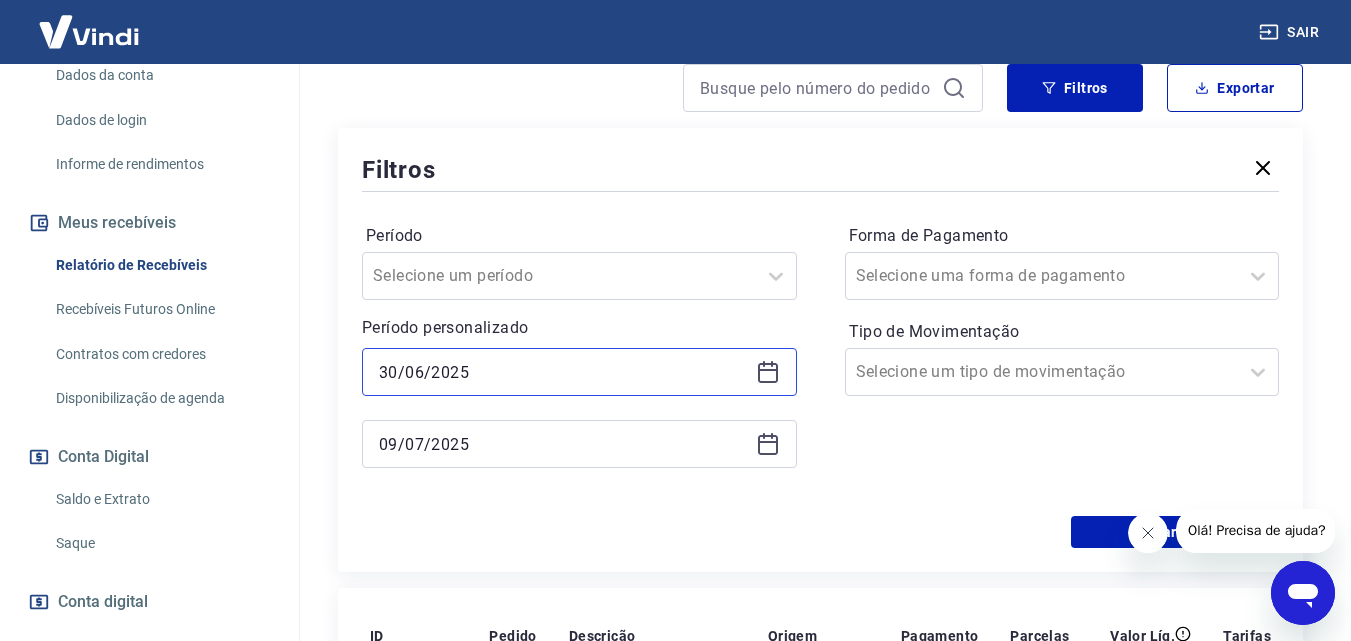 click on "30/06/2025" at bounding box center (563, 372) 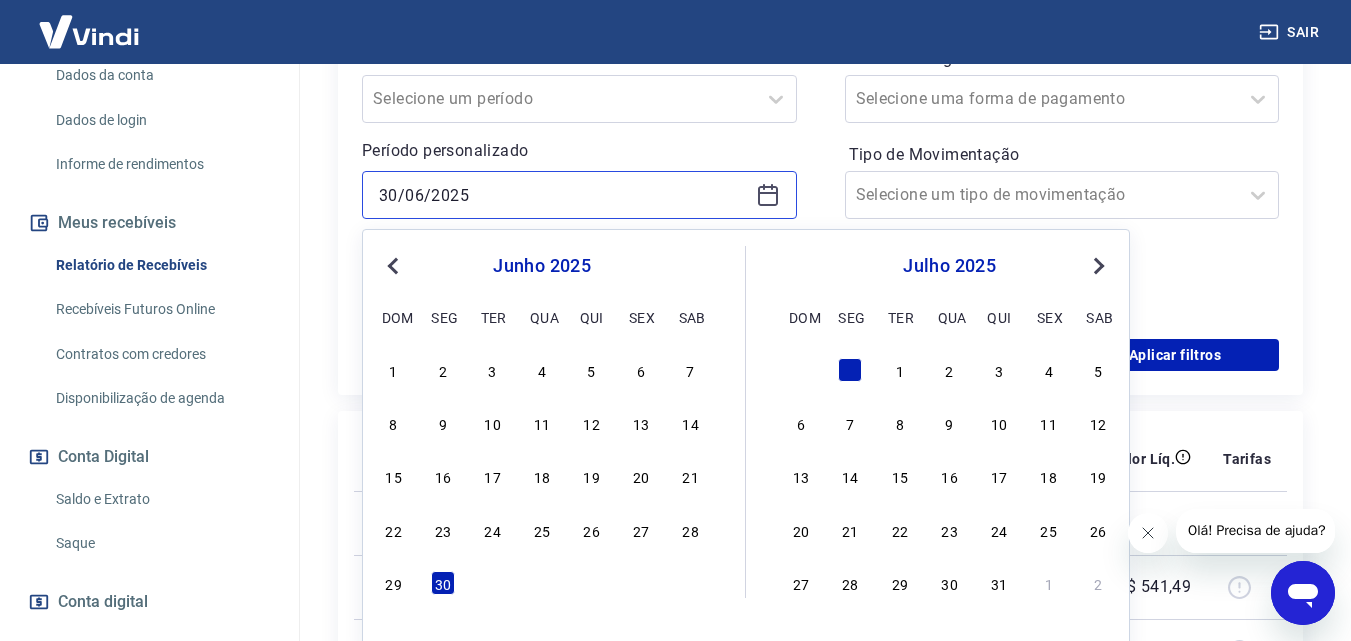 scroll, scrollTop: 503, scrollLeft: 0, axis: vertical 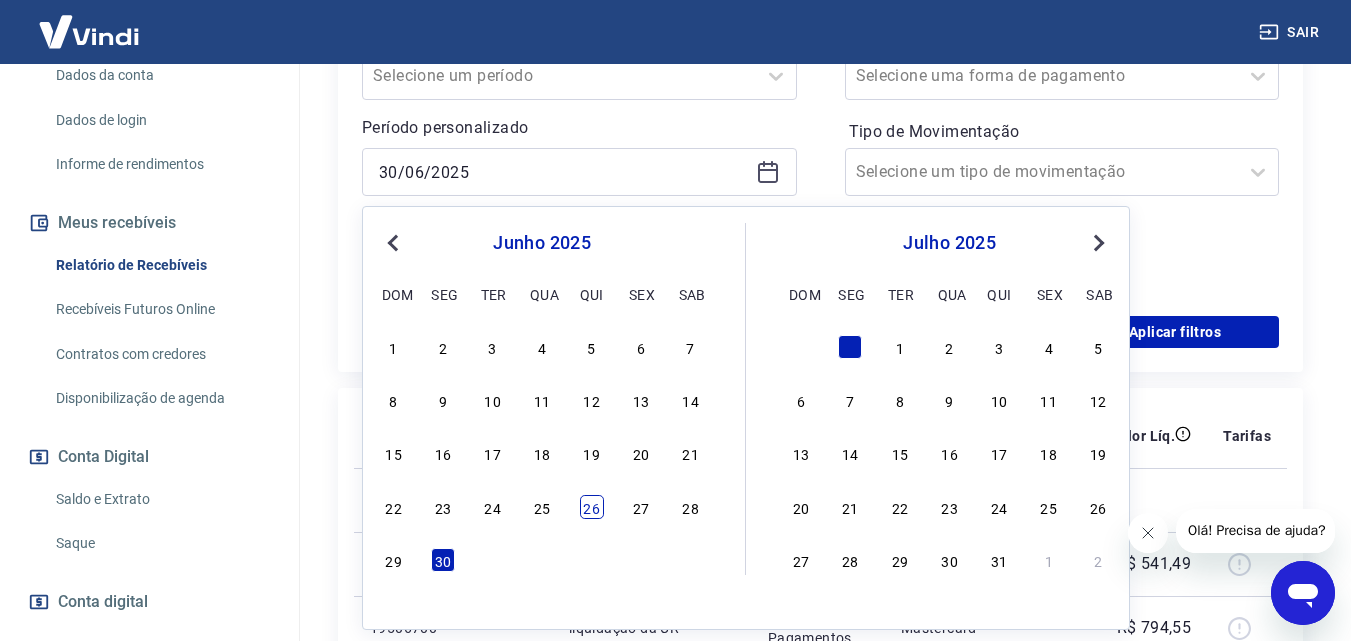 click on "26" at bounding box center (592, 507) 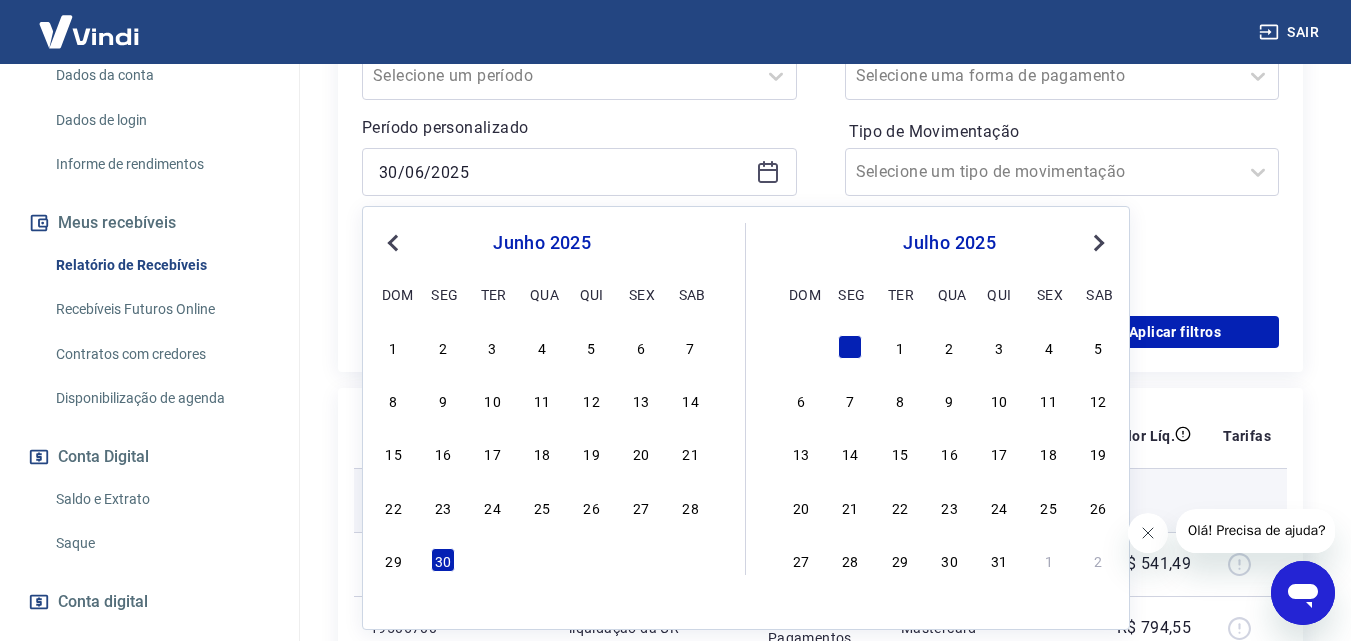 type on "[DAY]/[MONTH]/[YEAR]" 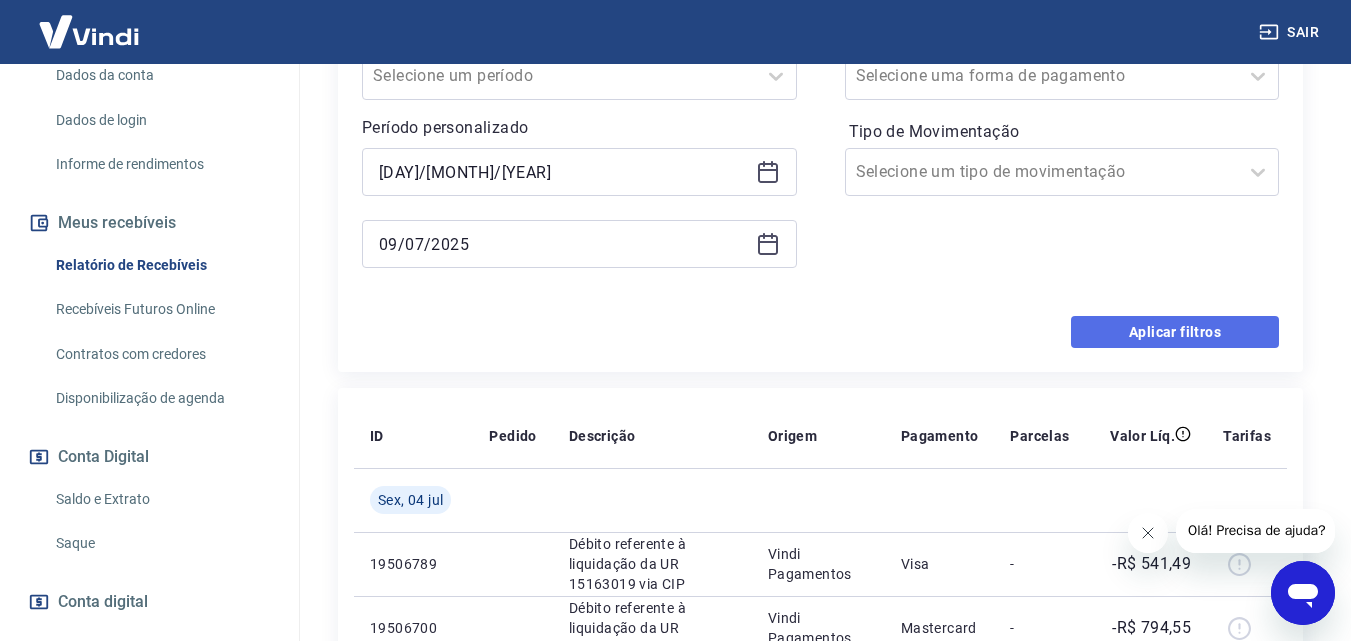 click on "Aplicar filtros" at bounding box center [1175, 332] 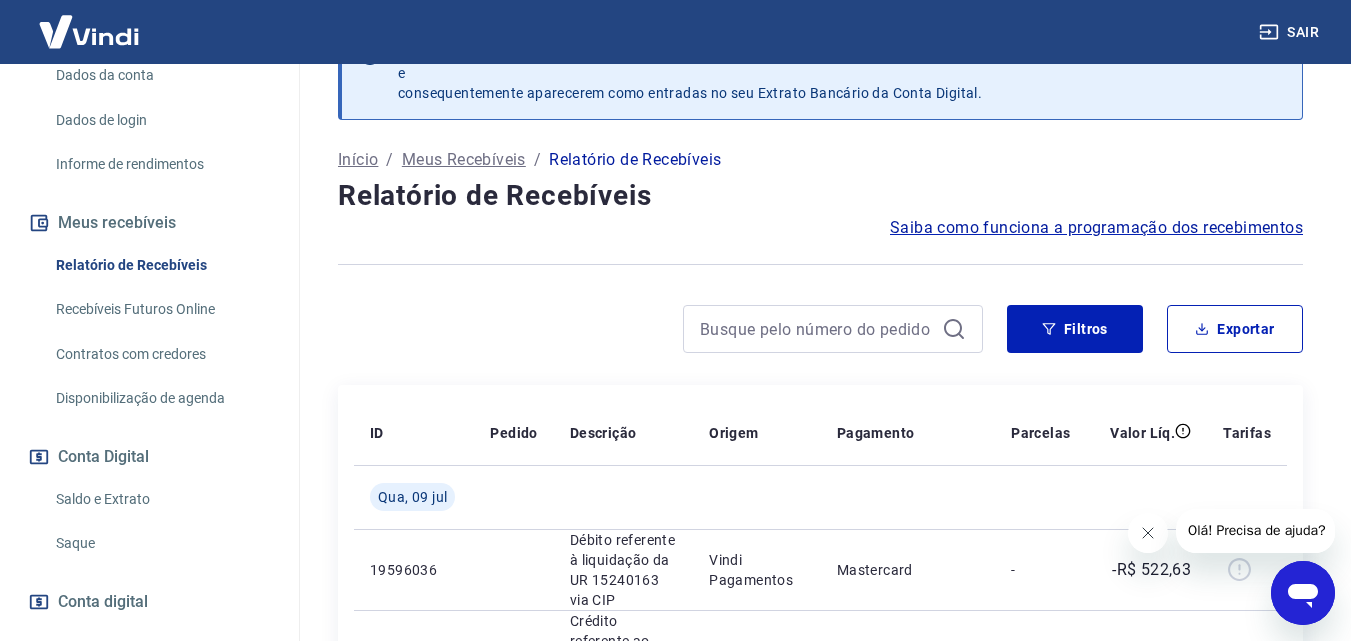 scroll, scrollTop: 503, scrollLeft: 0, axis: vertical 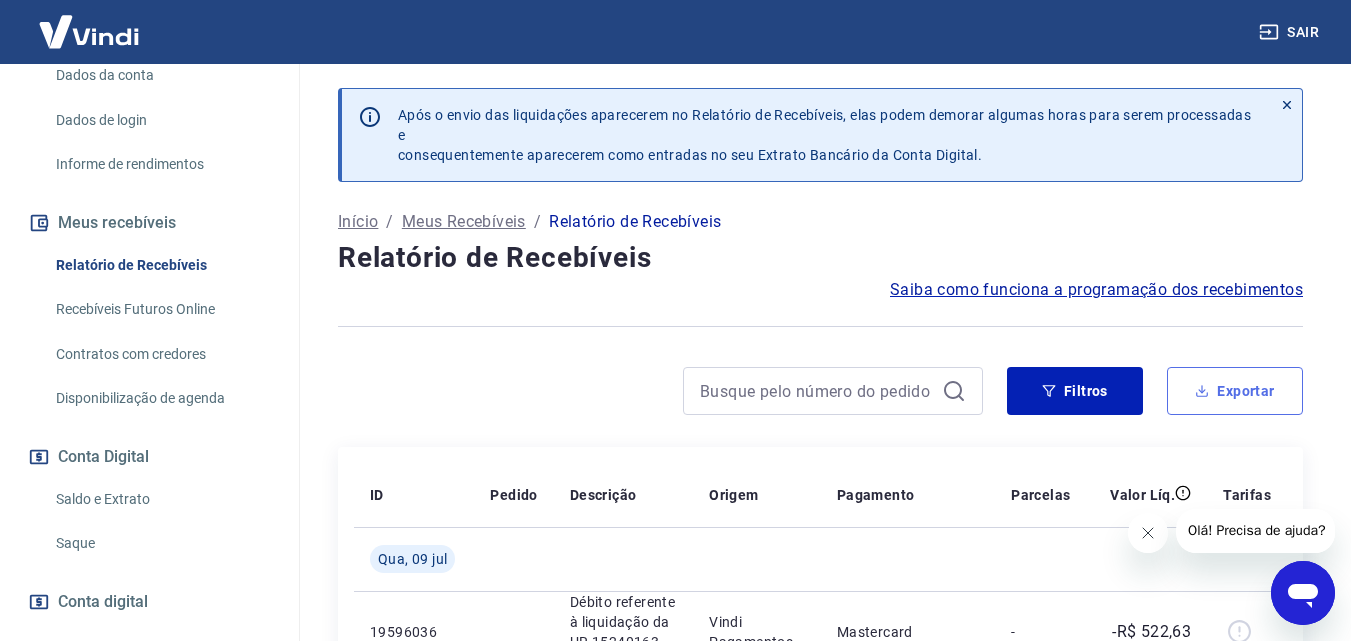 click on "Exportar" at bounding box center [1235, 391] 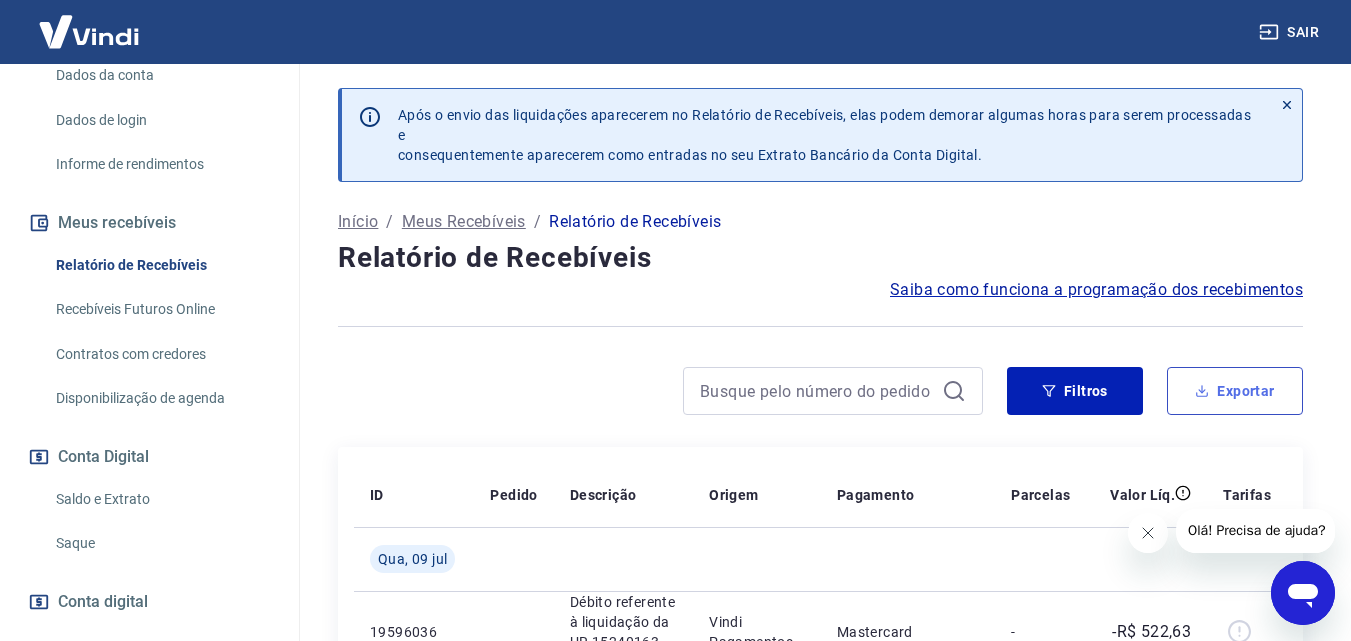 type on "[DAY]/[MONTH]/[YEAR]" 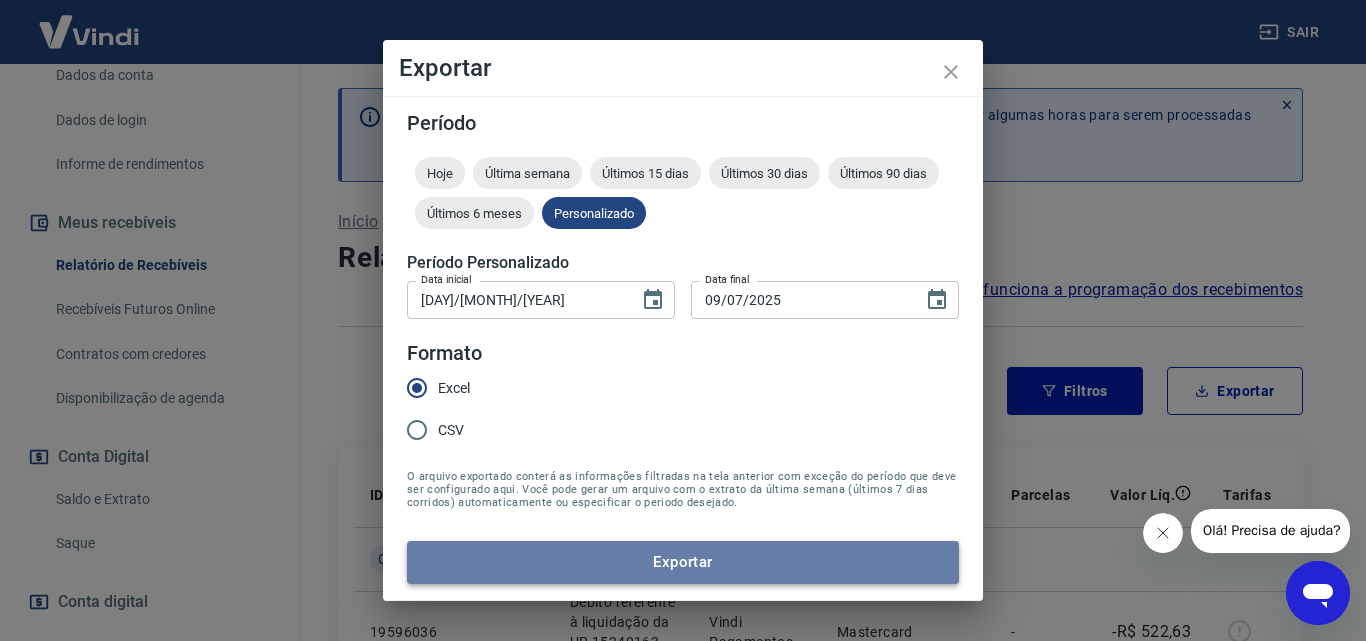 click on "Exportar" at bounding box center (683, 562) 